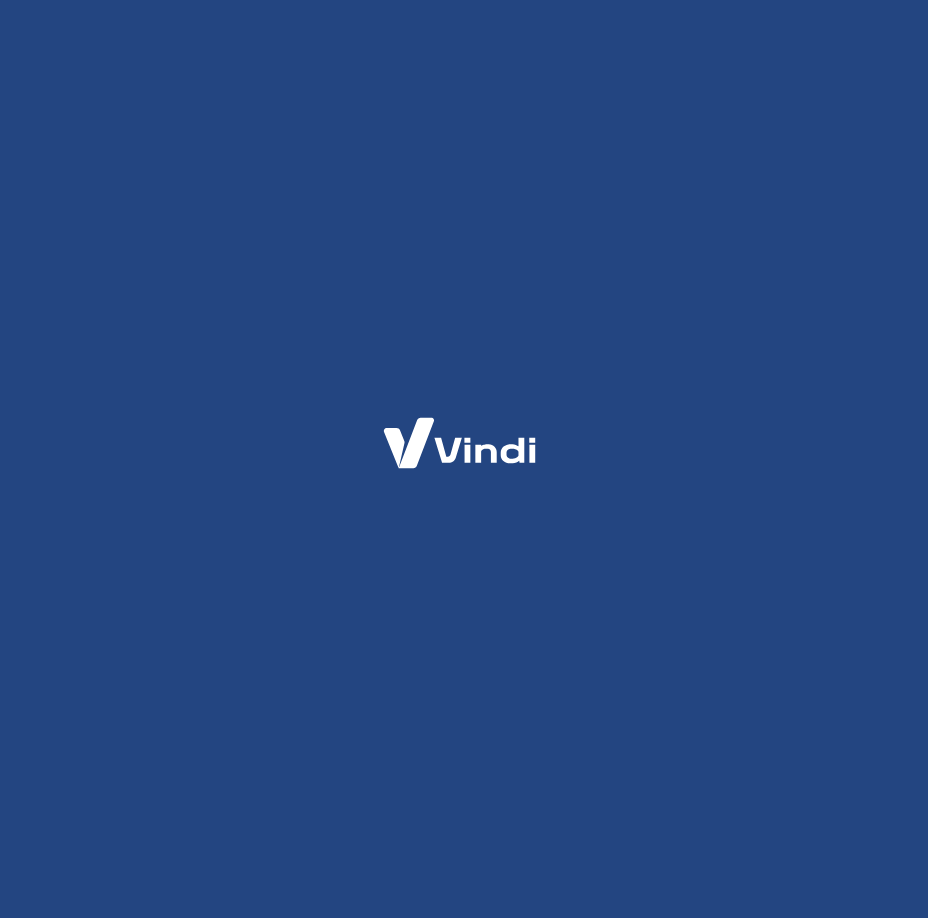 scroll, scrollTop: 0, scrollLeft: 0, axis: both 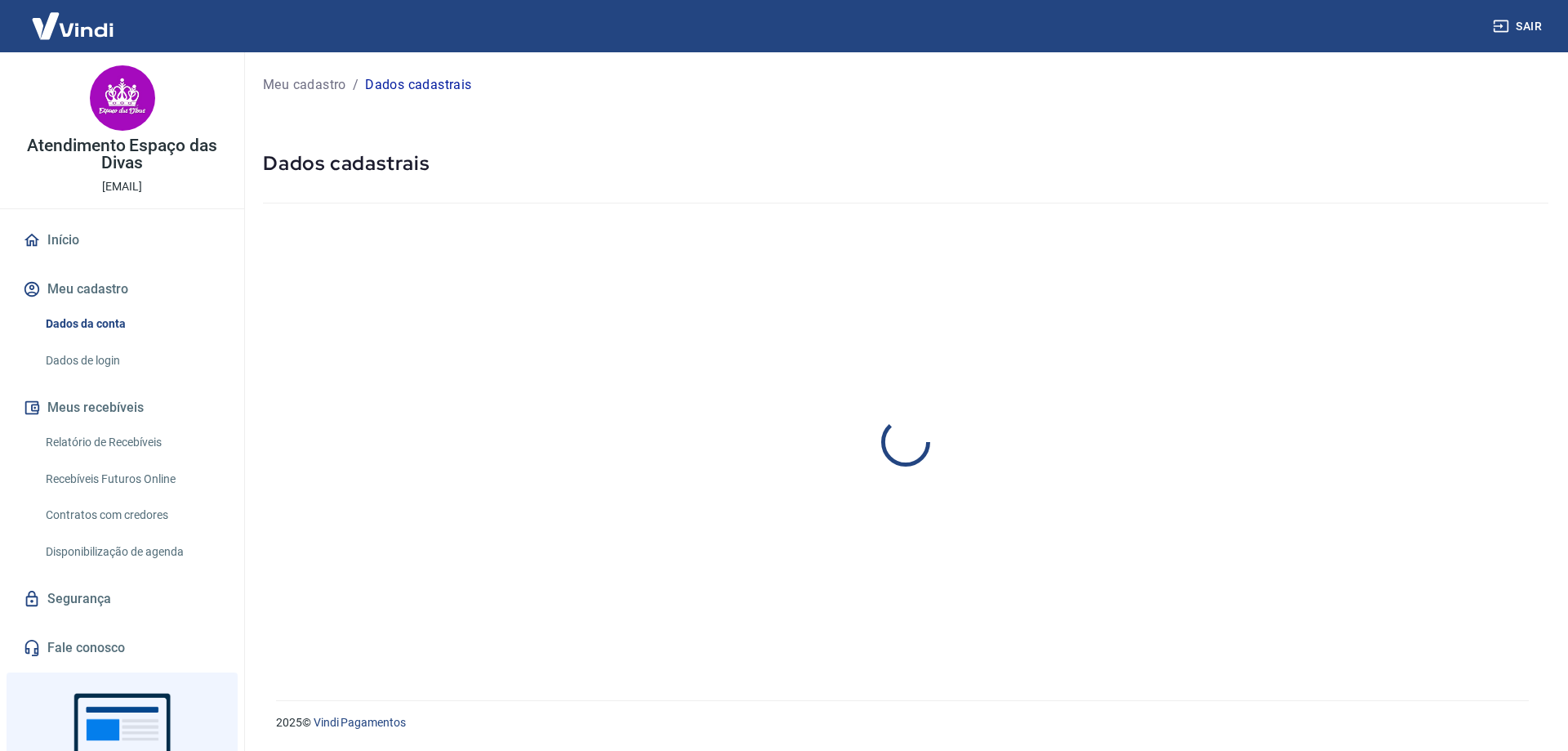 select on "PR" 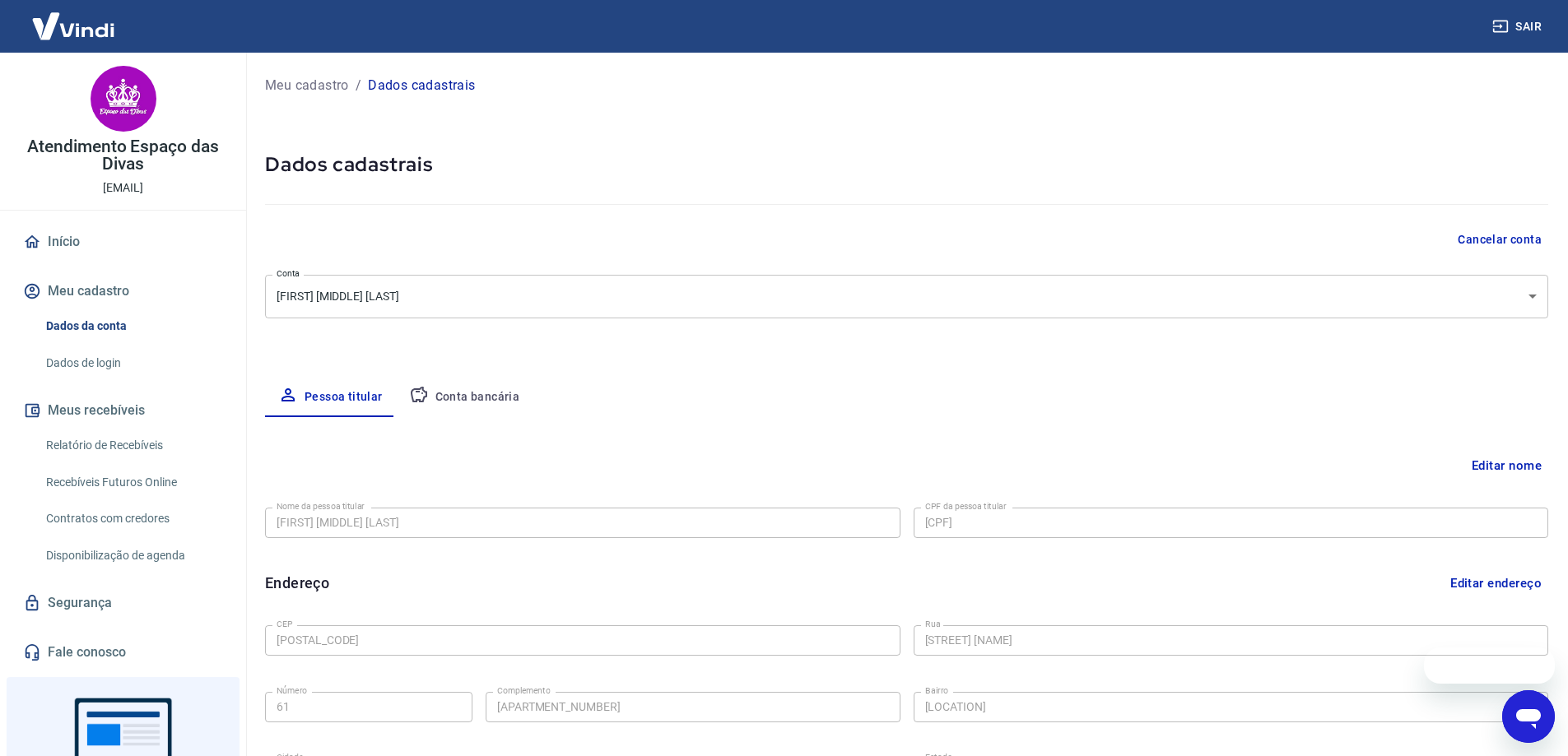 scroll, scrollTop: 0, scrollLeft: 0, axis: both 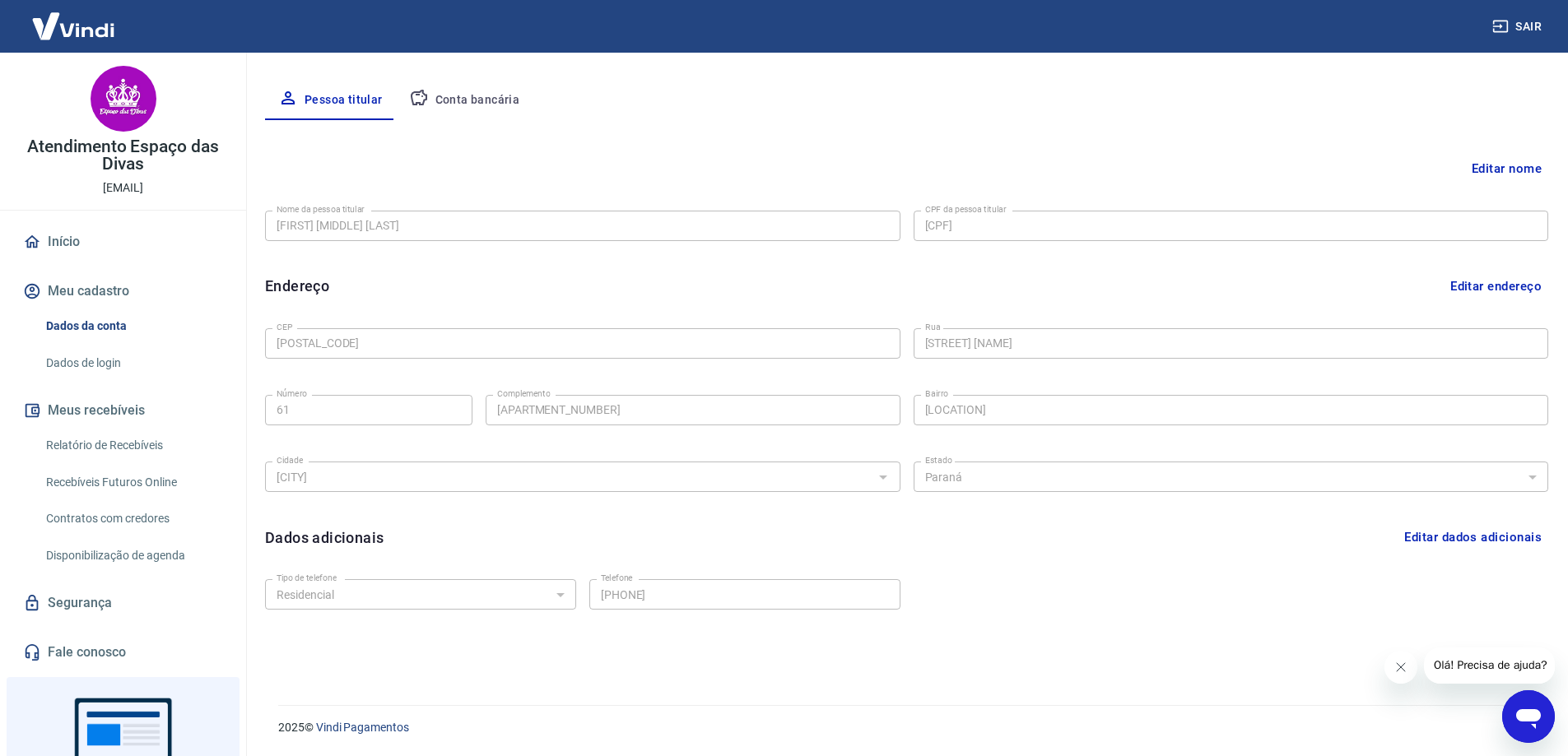 click on "Conta bancária" at bounding box center [464, 100] 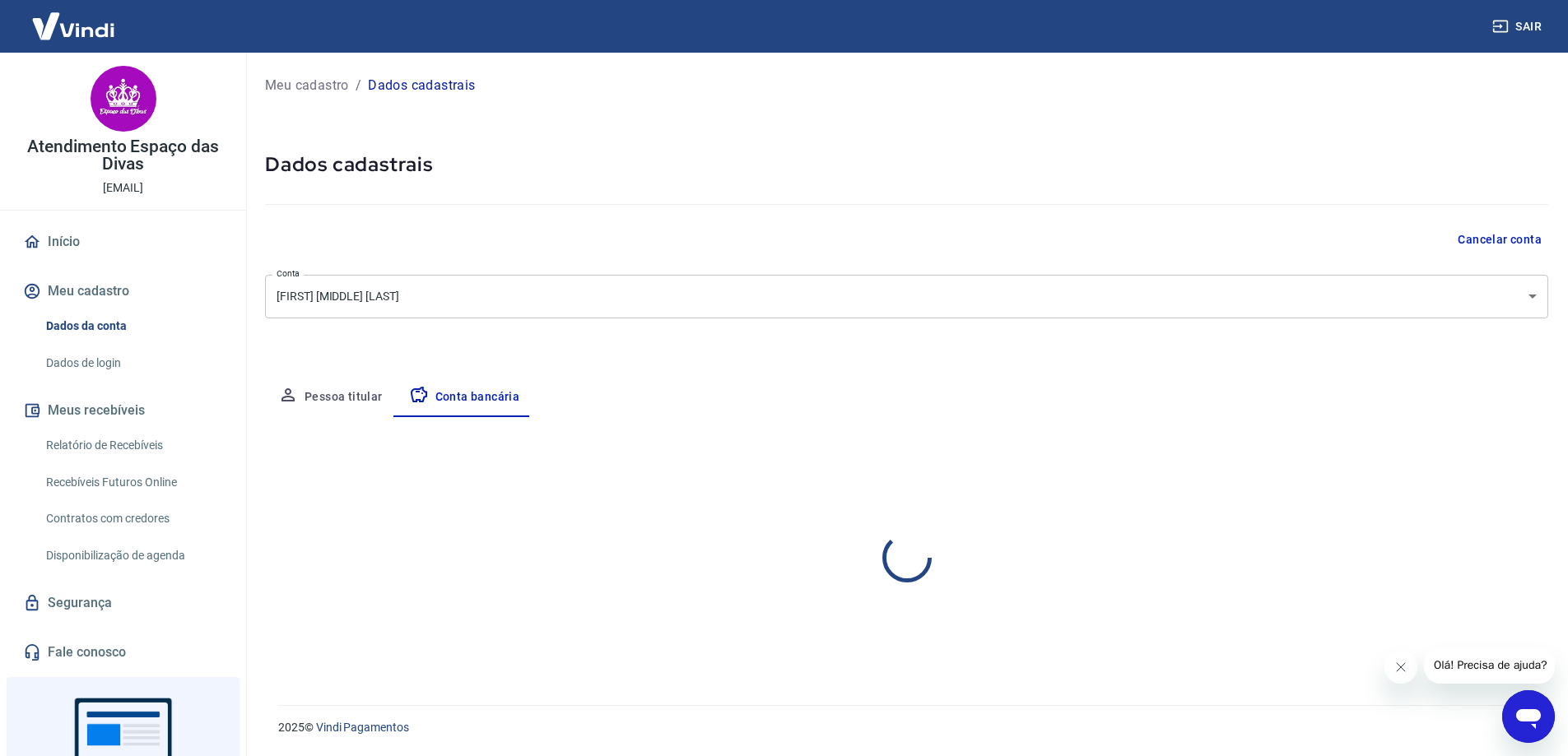 scroll, scrollTop: 0, scrollLeft: 0, axis: both 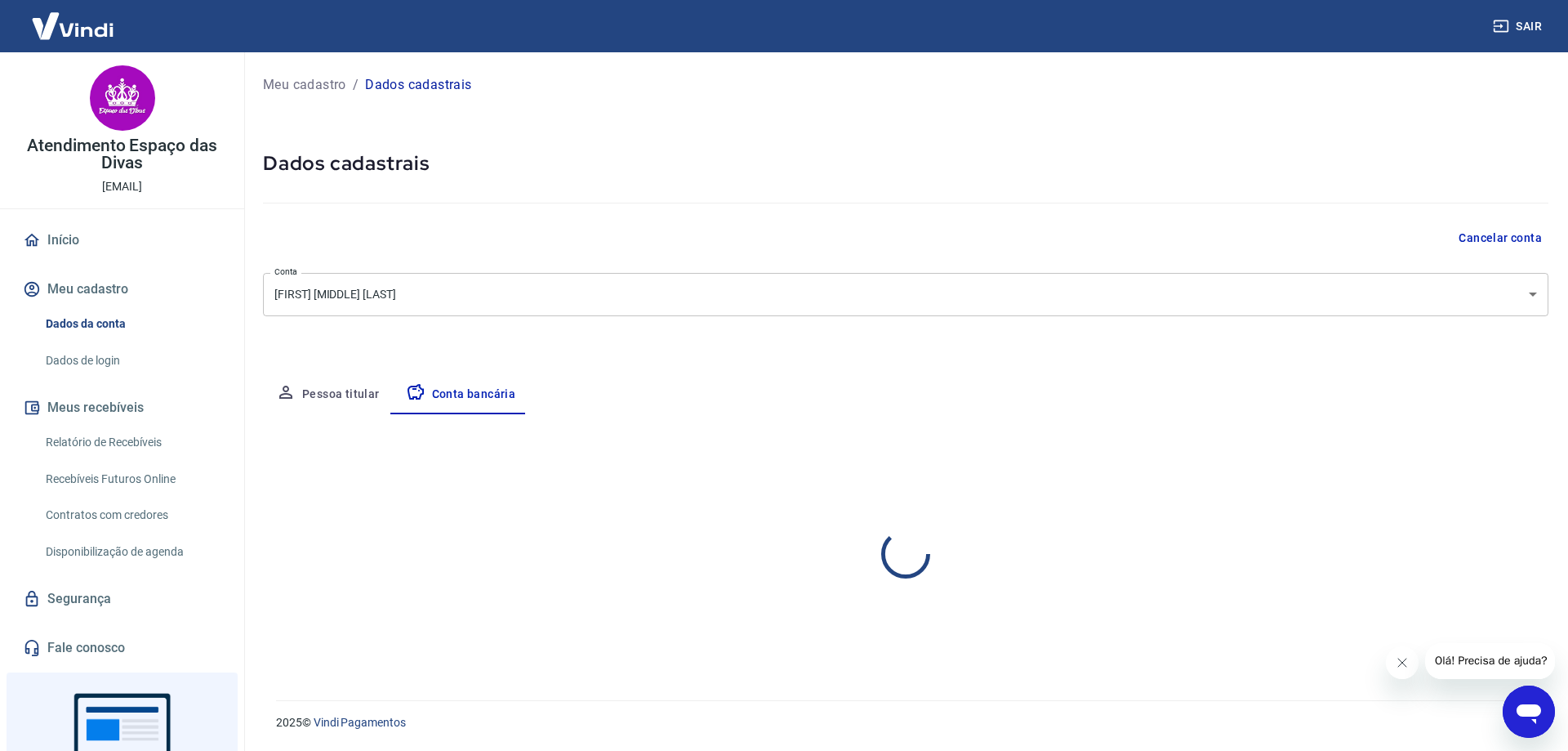 select on "1" 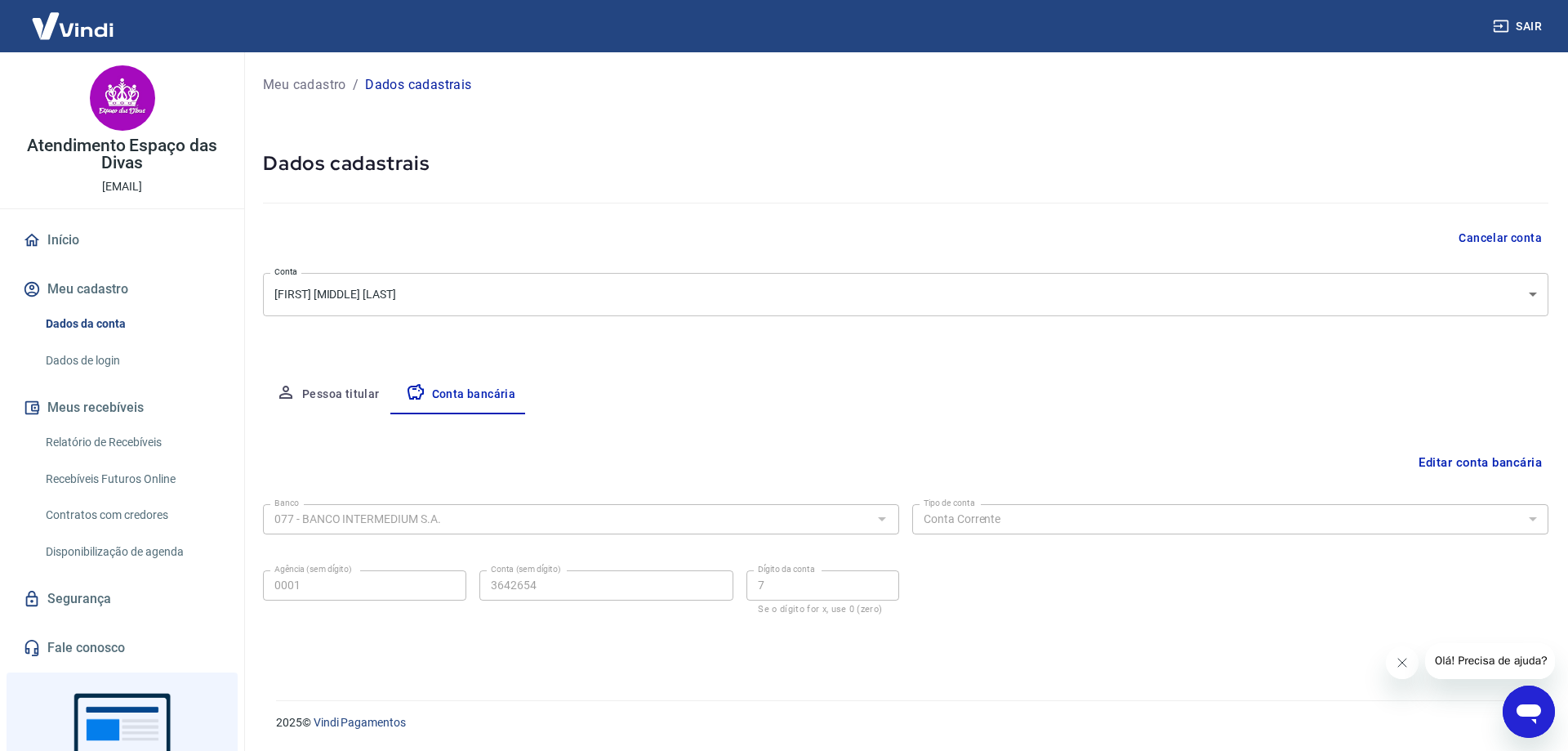 click on "Editar conta bancária" at bounding box center [1480, 463] 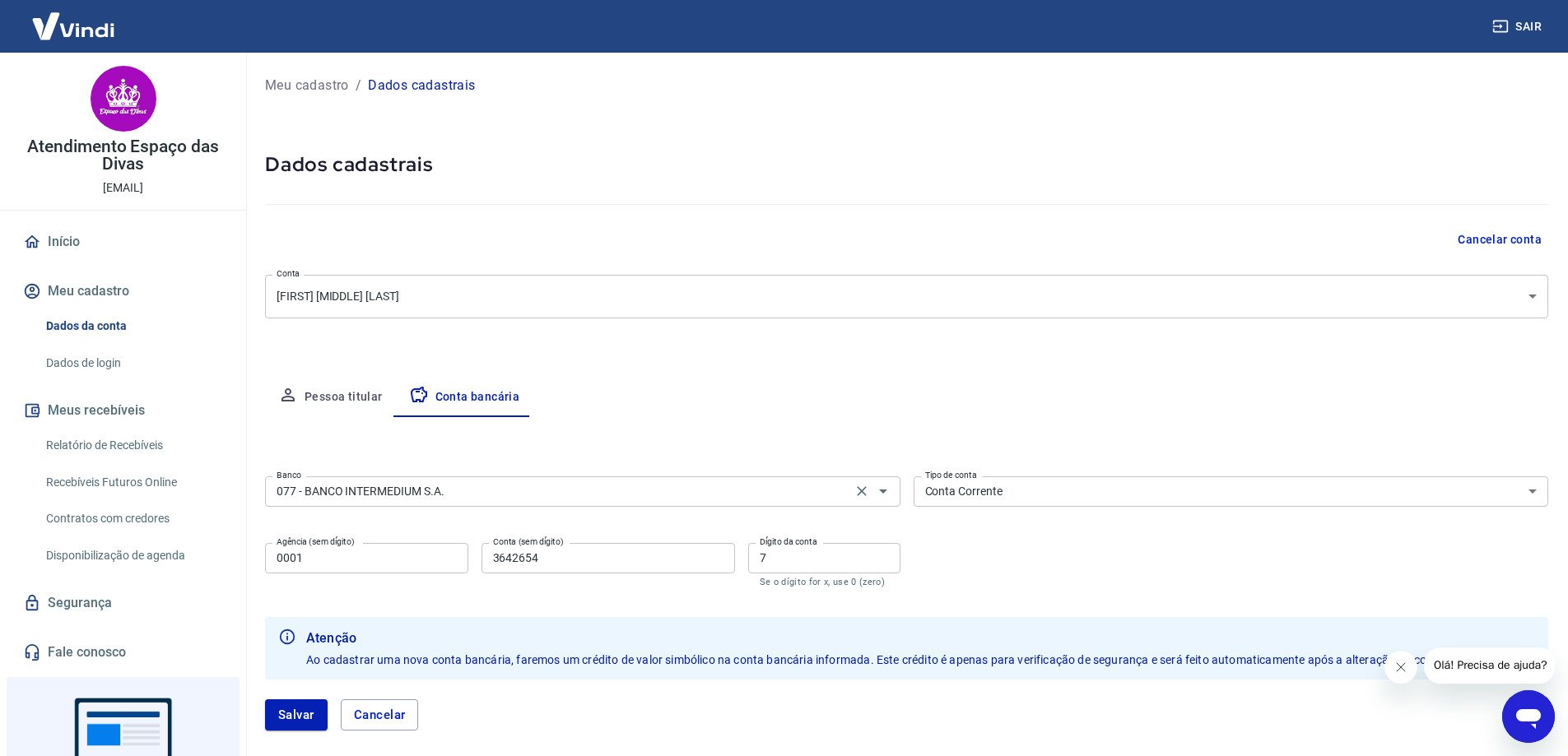 click on "077 - BANCO INTERMEDIUM S.A." at bounding box center [558, 491] 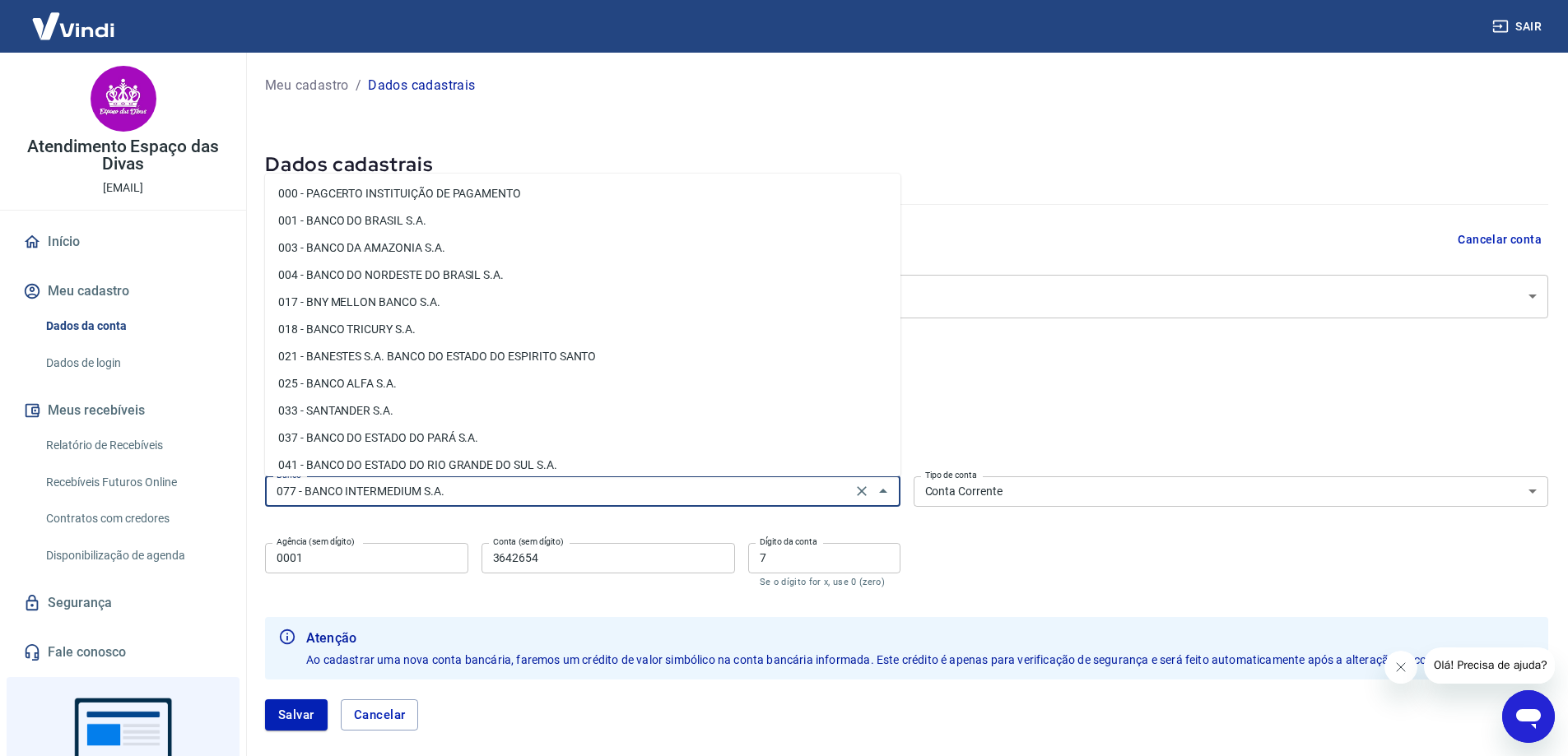 scroll, scrollTop: 165, scrollLeft: 0, axis: vertical 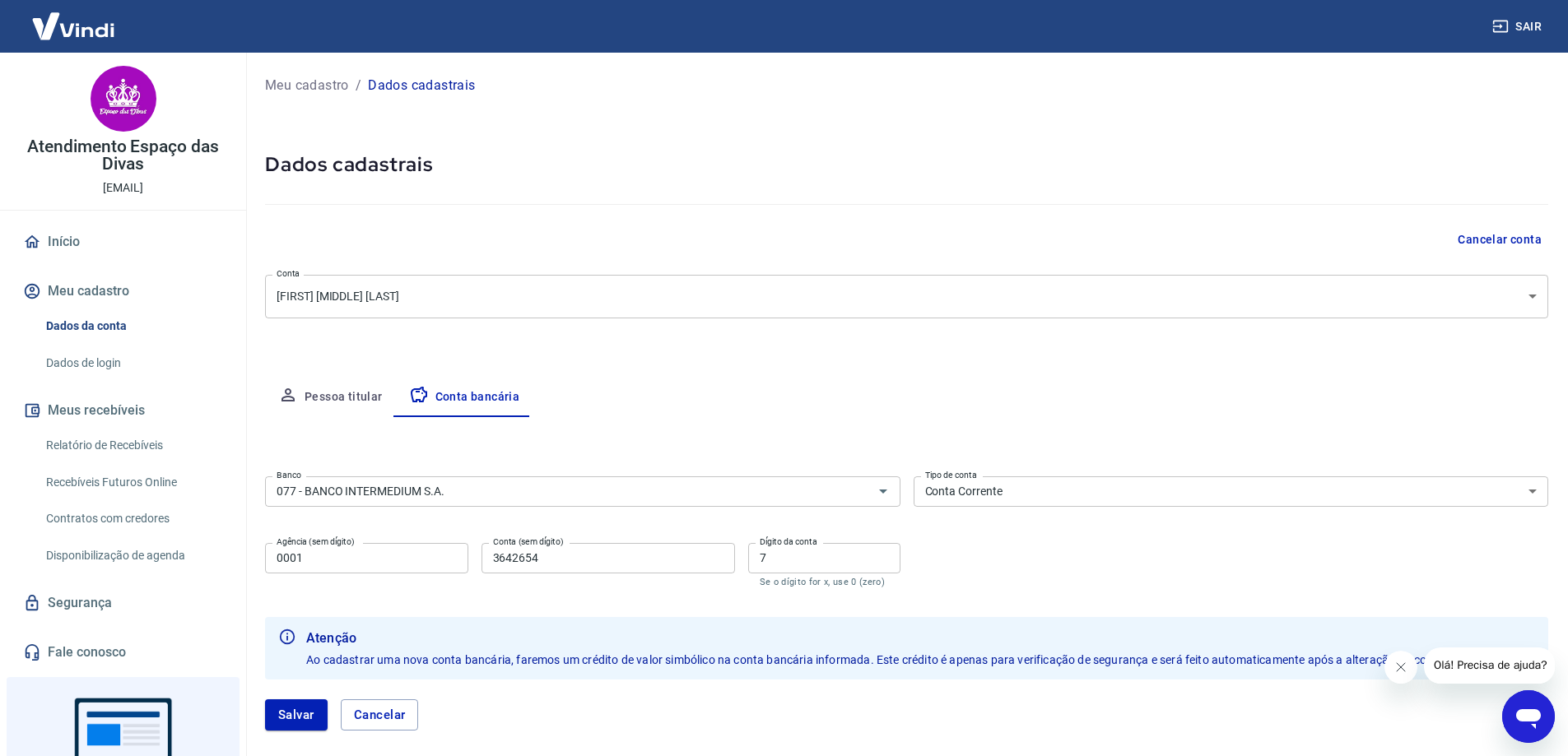 click on "Banco 077 - BANCO INTERMEDIUM S.A. Banco Tipo de conta Conta Corrente Conta Poupança Tipo de conta Agência (sem dígito) 0001 Agência (sem dígito) Conta (sem dígito) [ACCOUNT_NUMBER] Conta (sem dígito) Dígito da conta 7 Dígito da conta Se o dígito for x, use 0 (zero) Atenção Ao cadastrar uma nova conta bancária, faremos um crédito de valor simbólico na conta bancária informada. Este crédito é apenas para verificação de segurança e será feito automaticamente após a alteração da conta. Salvar Cancelar" at bounding box center [906, 610] 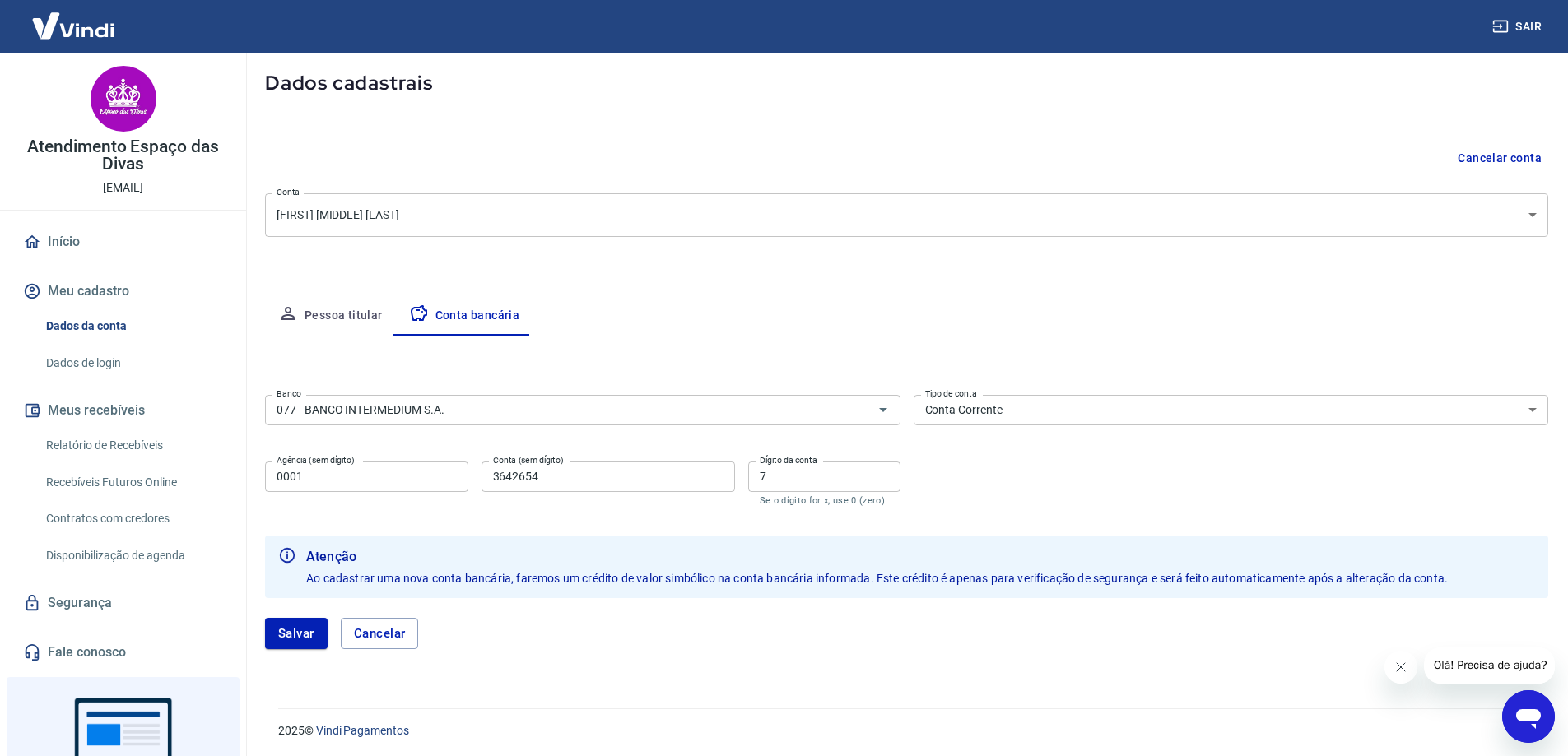 scroll, scrollTop: 85, scrollLeft: 0, axis: vertical 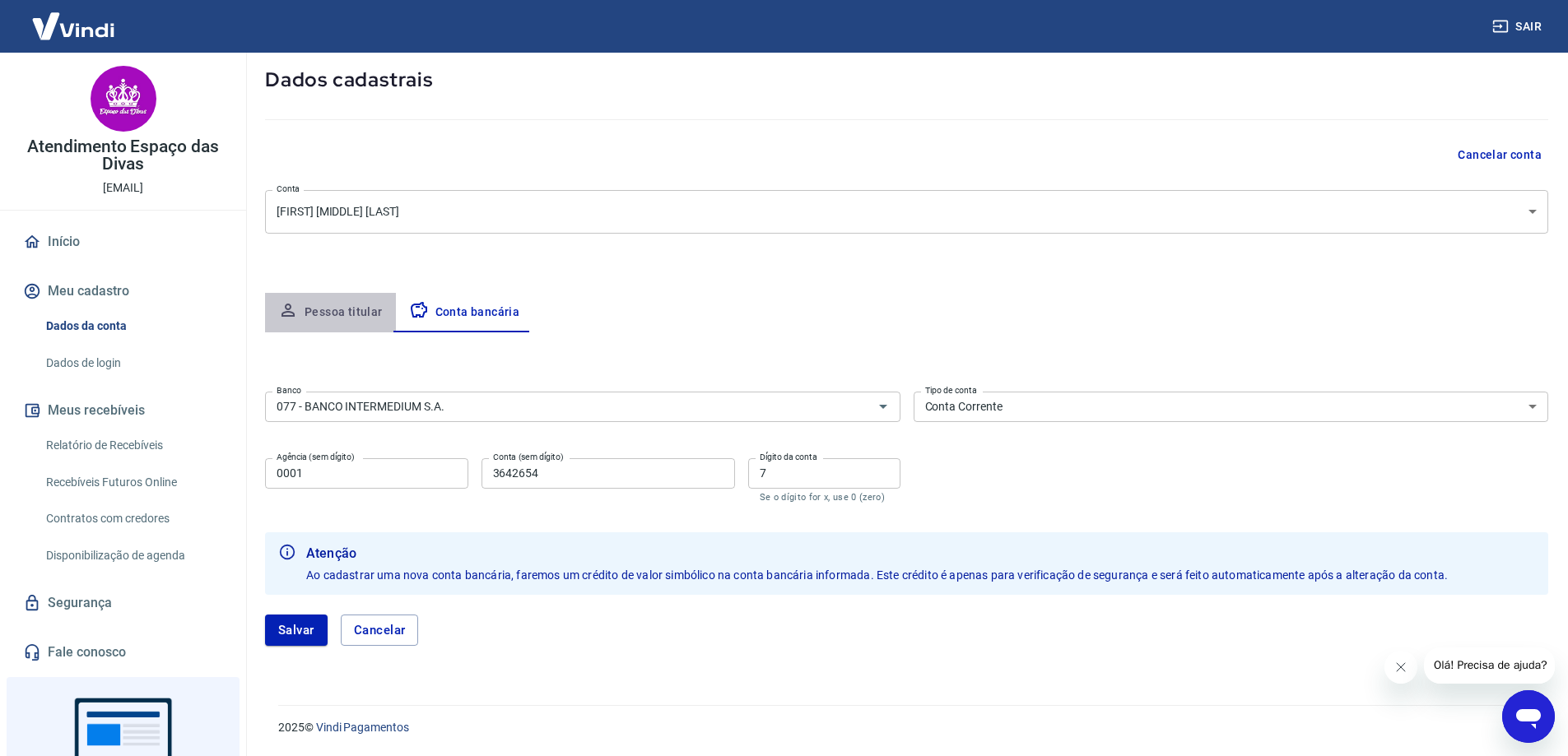 click on "Pessoa titular" at bounding box center [330, 313] 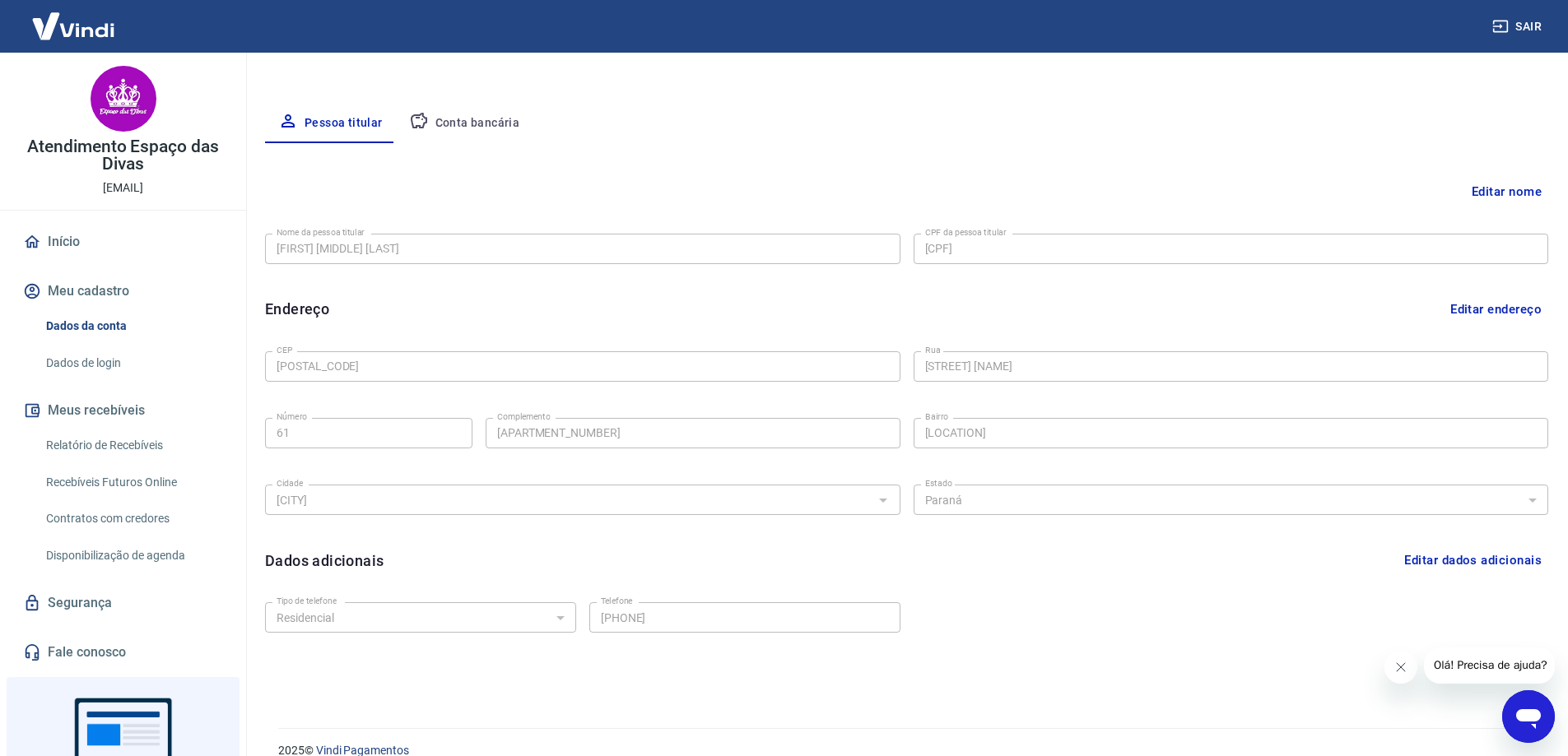 scroll, scrollTop: 297, scrollLeft: 0, axis: vertical 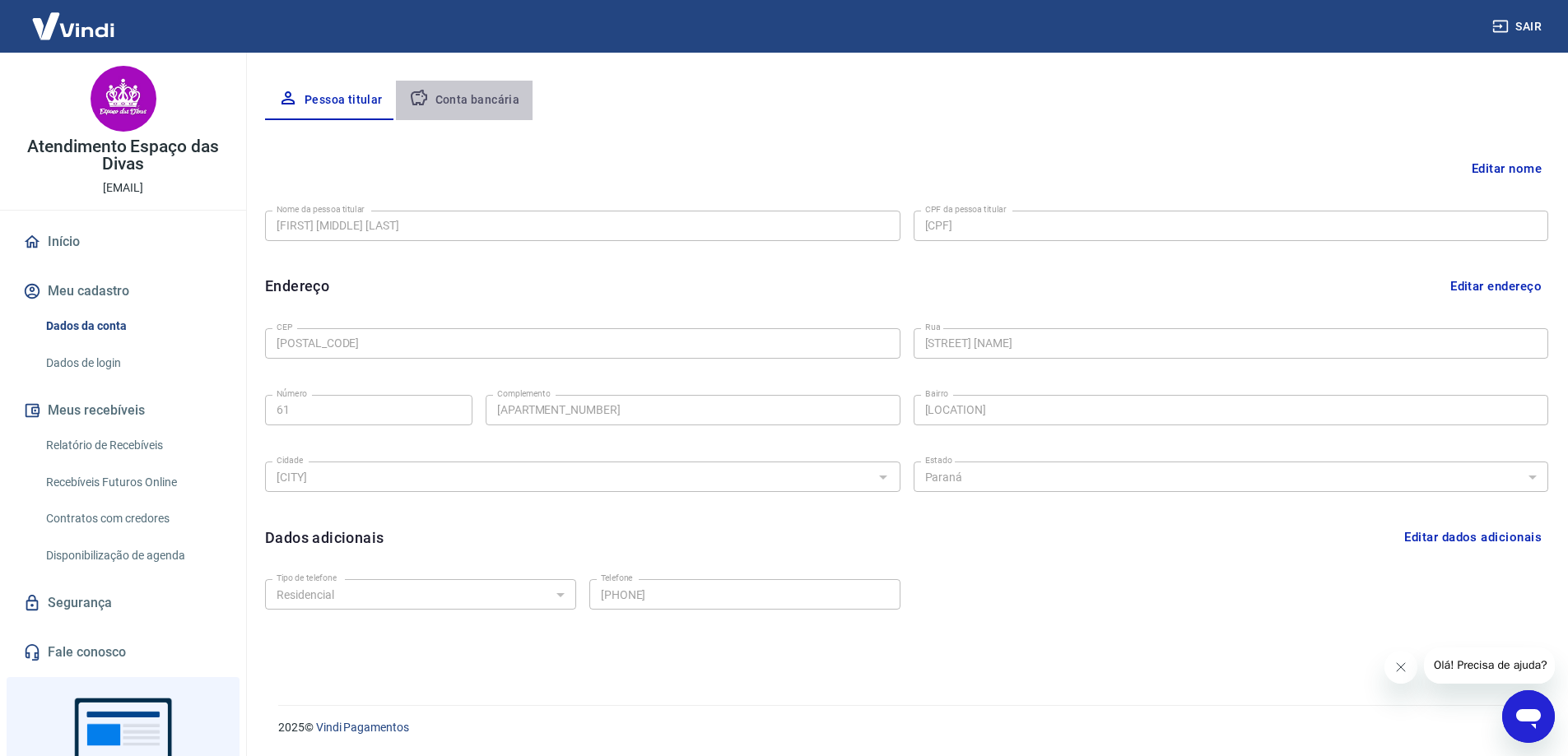 click on "Conta bancária" at bounding box center (464, 100) 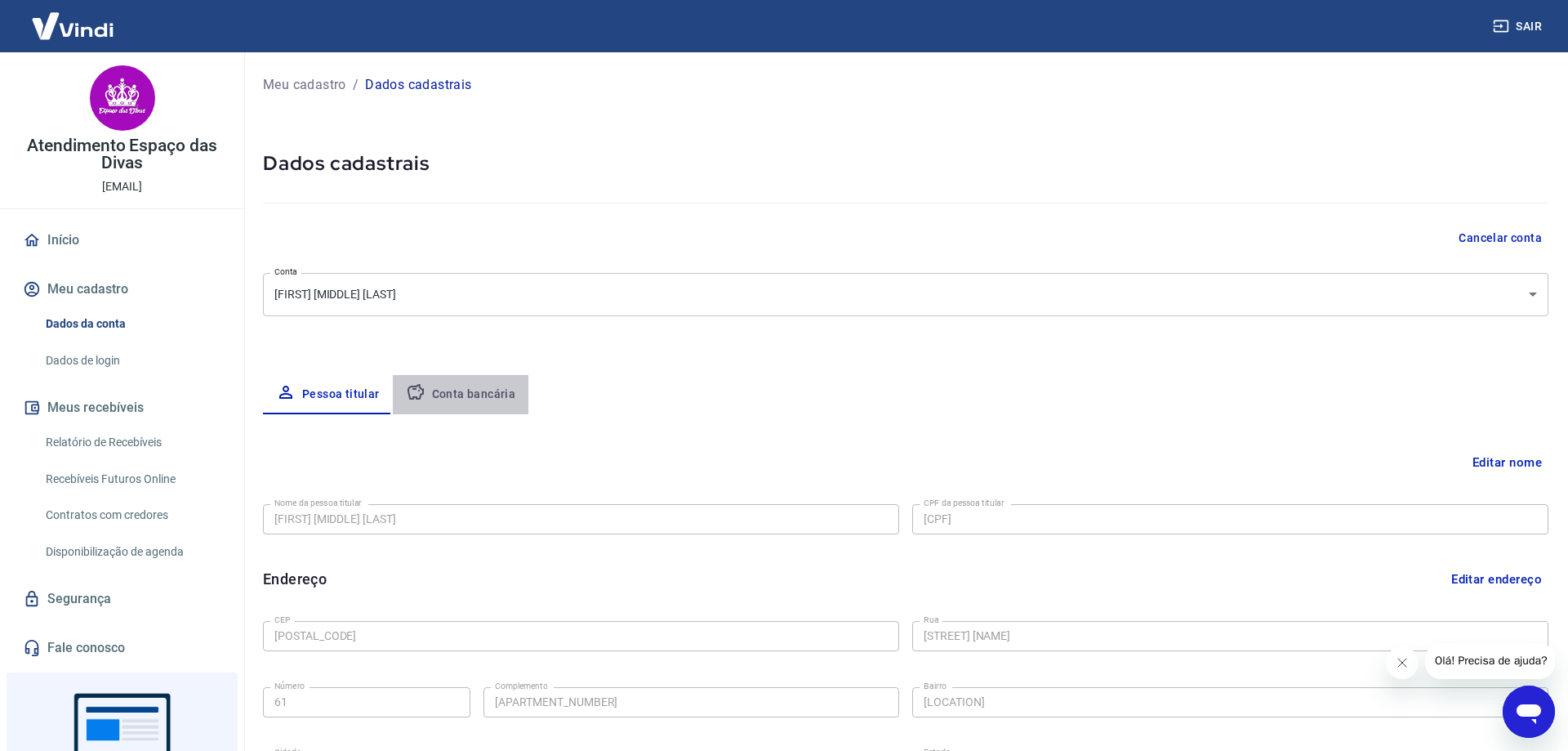 select on "1" 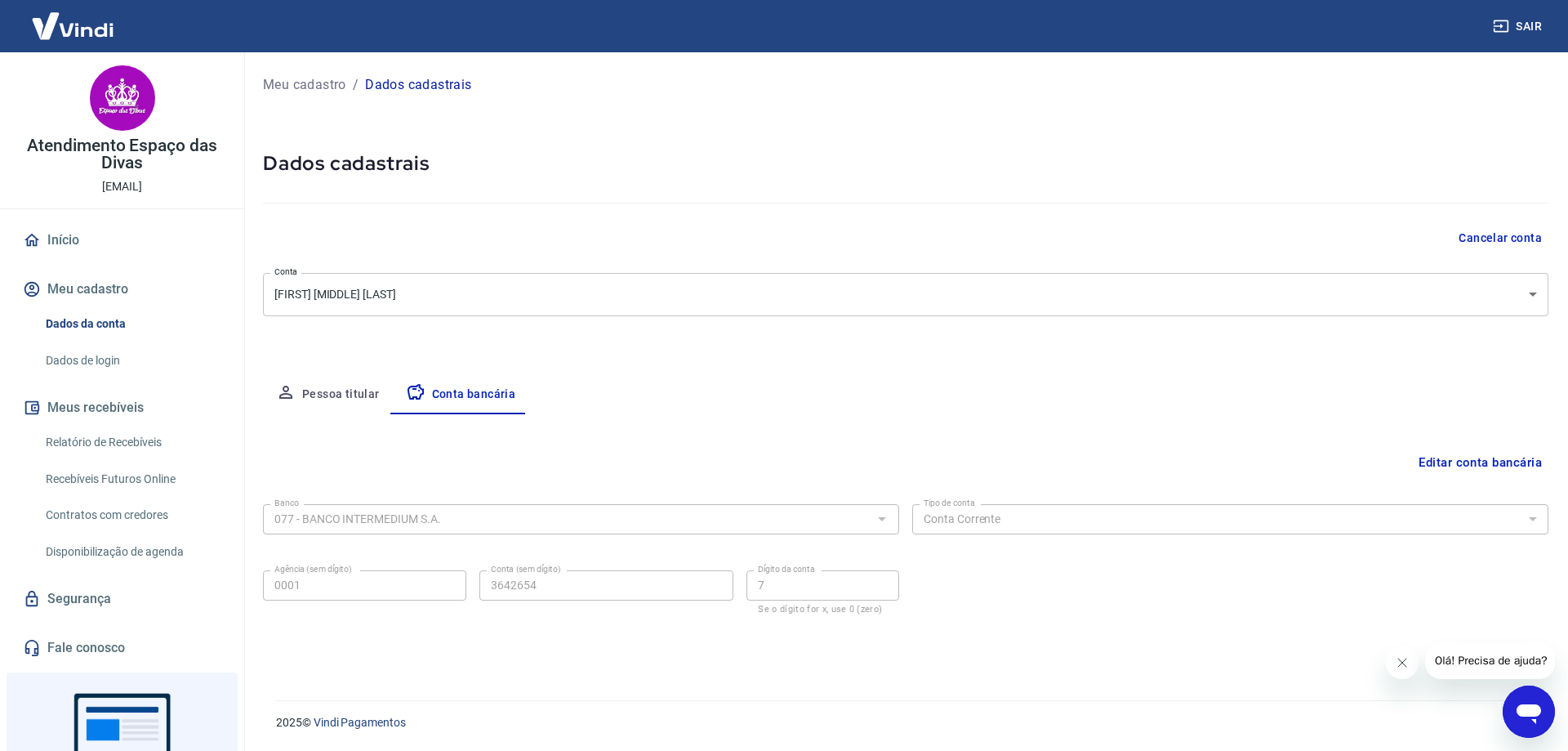 click on "Editar conta bancária" at bounding box center (1480, 463) 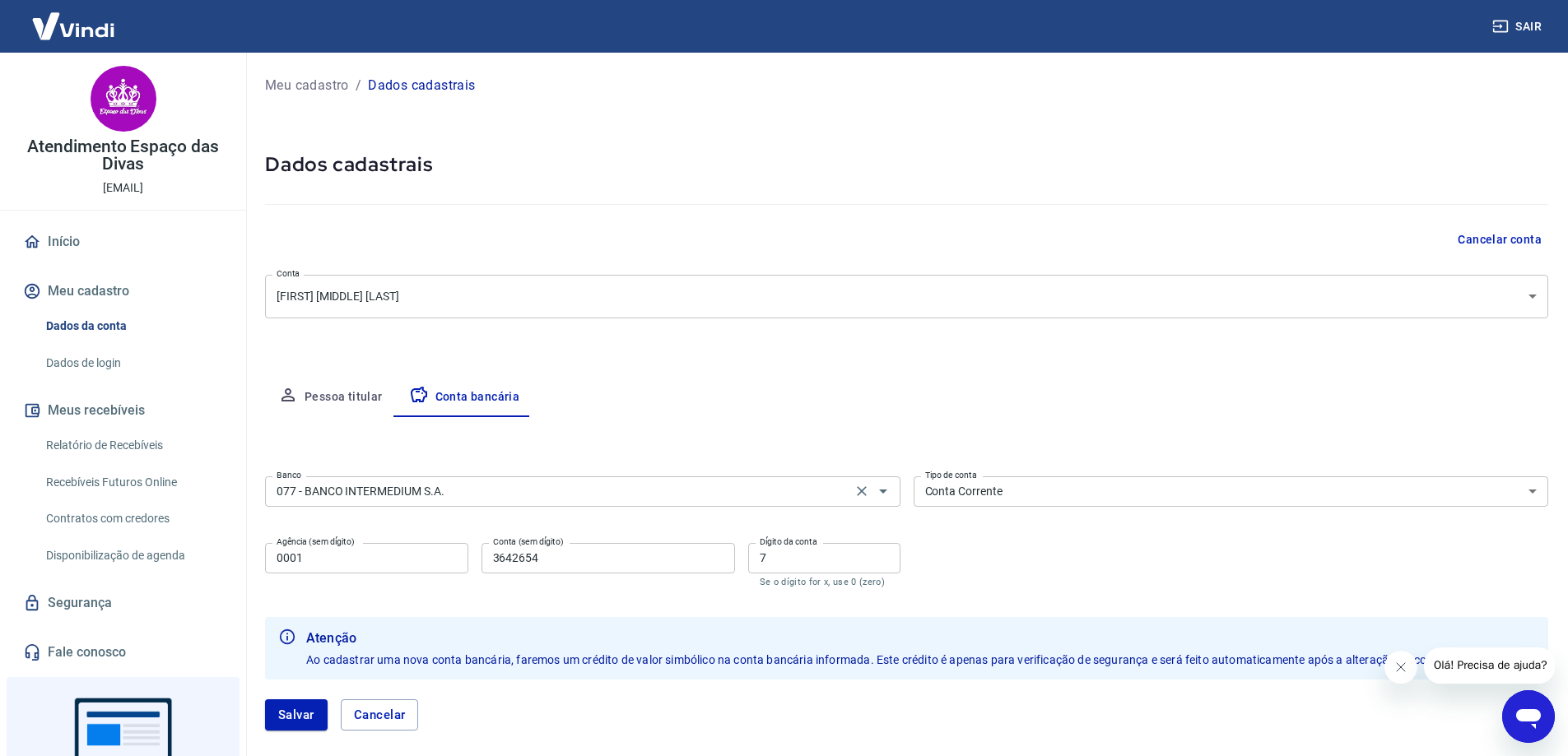 click on "077 - BANCO INTERMEDIUM S.A." at bounding box center (558, 491) 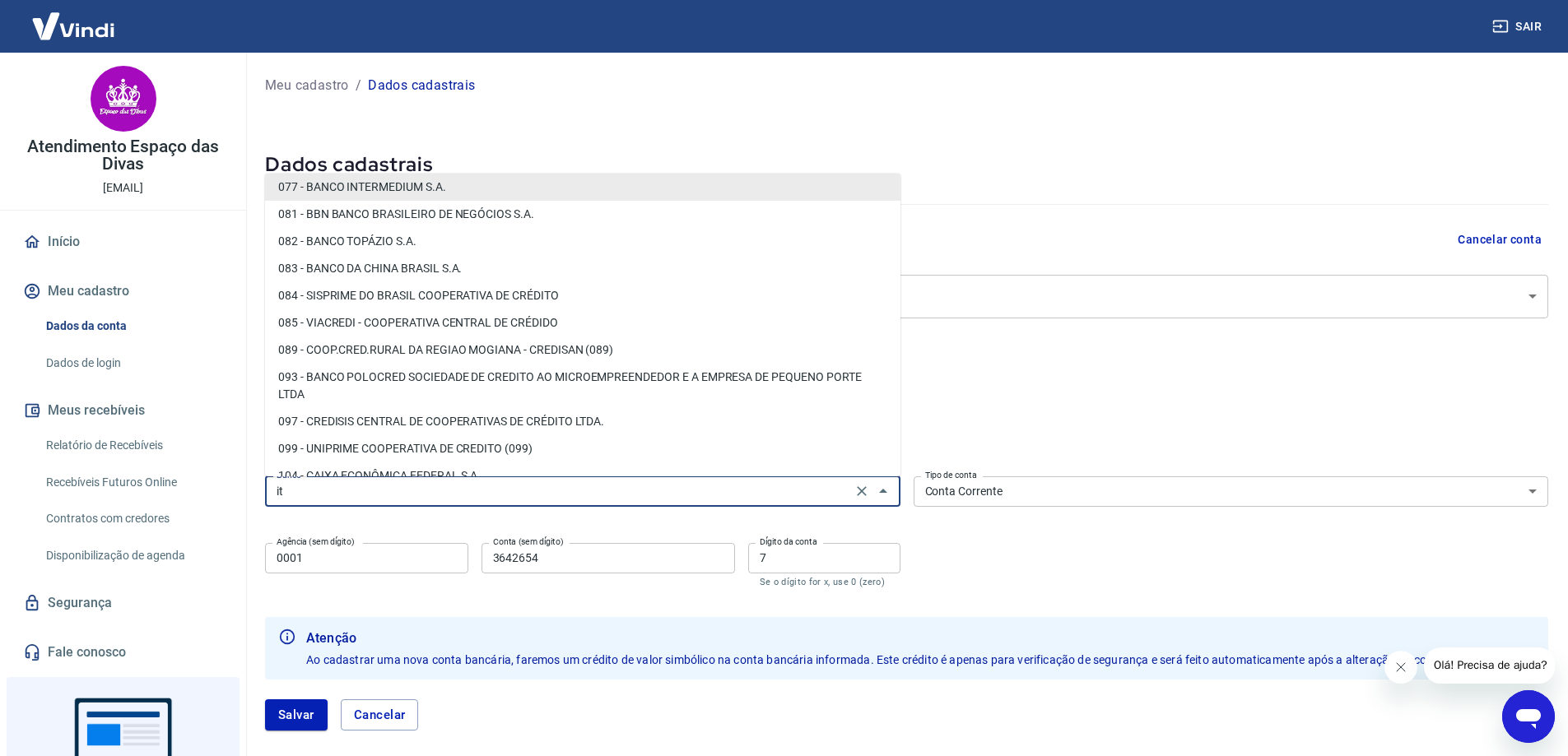 scroll, scrollTop: 0, scrollLeft: 0, axis: both 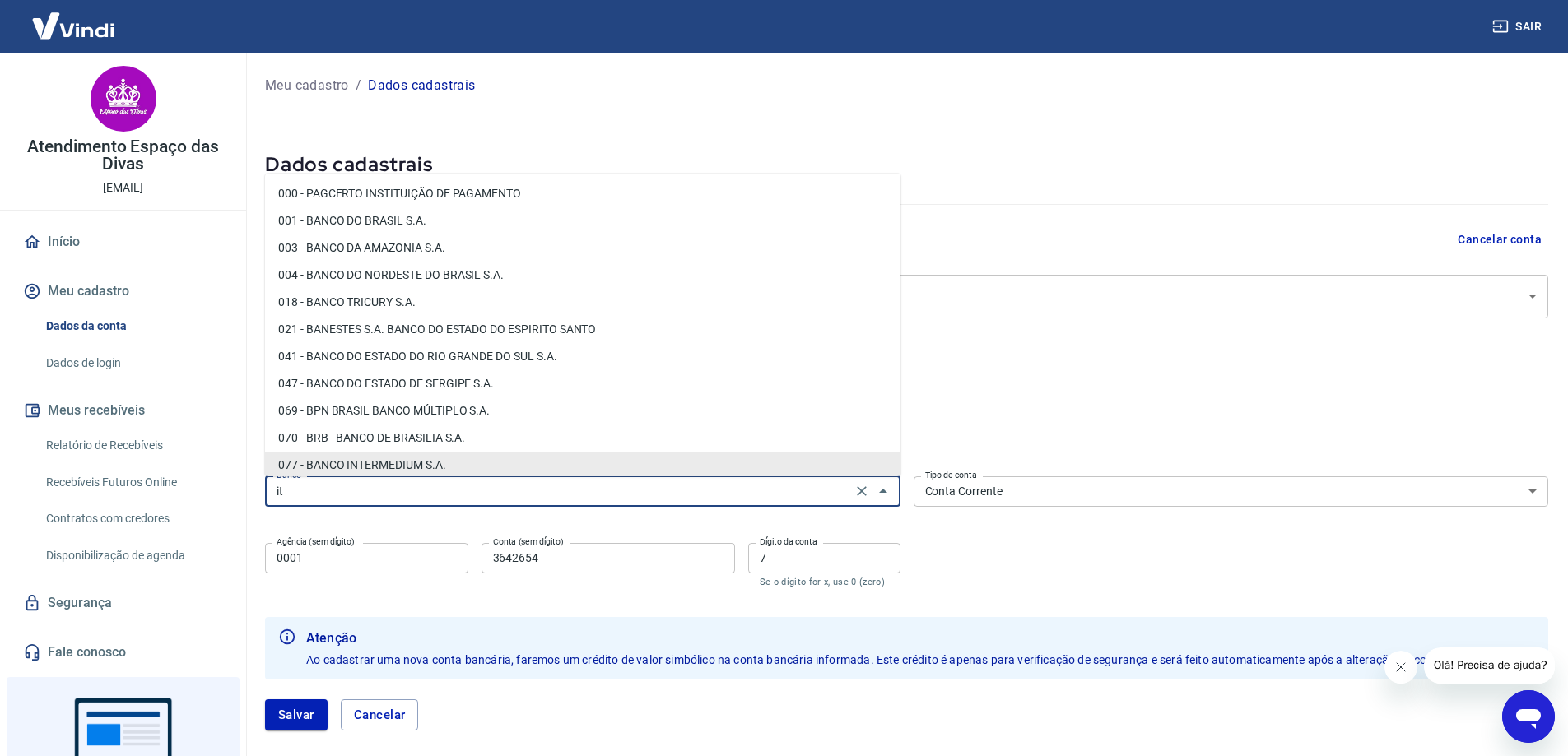type on "i" 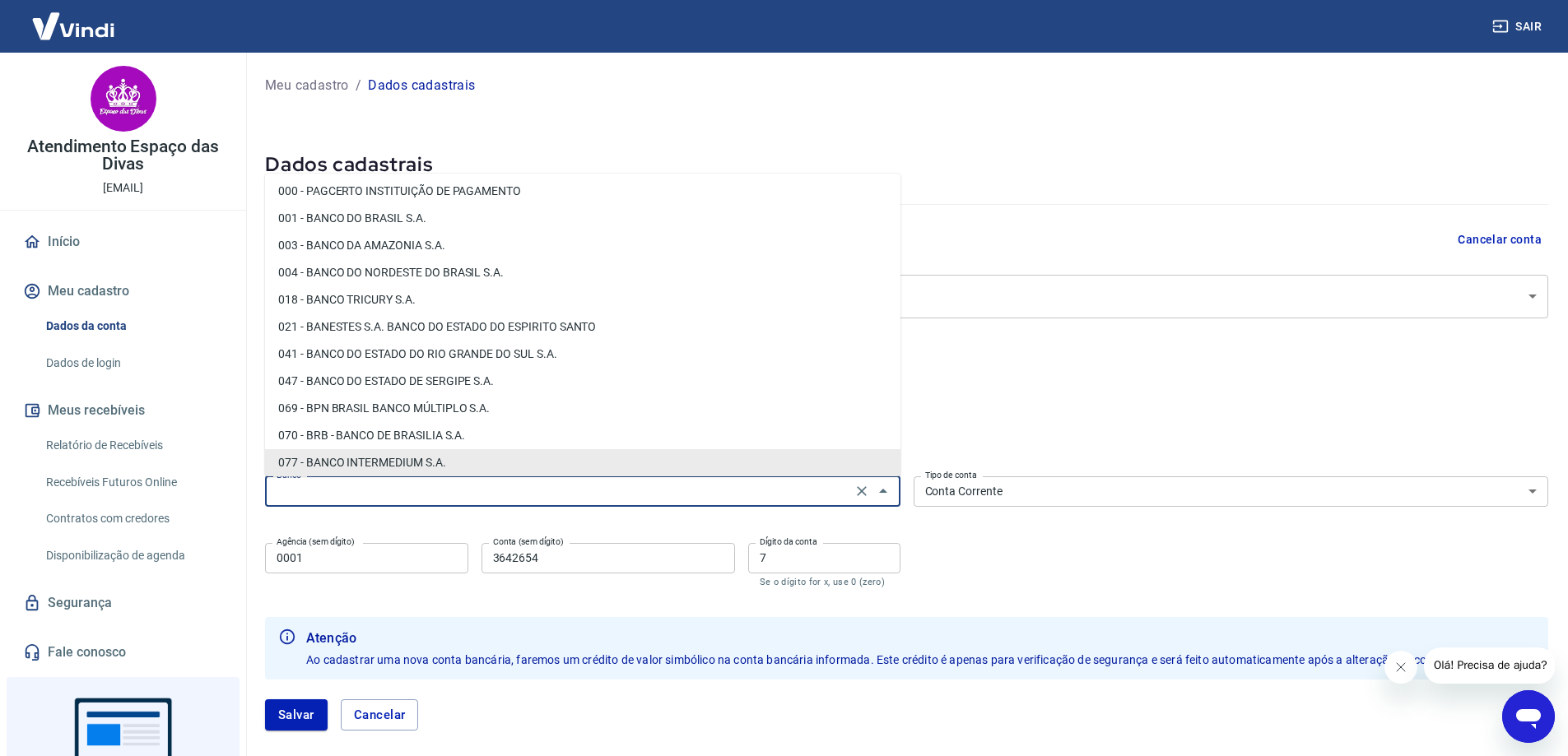 scroll, scrollTop: 0, scrollLeft: 0, axis: both 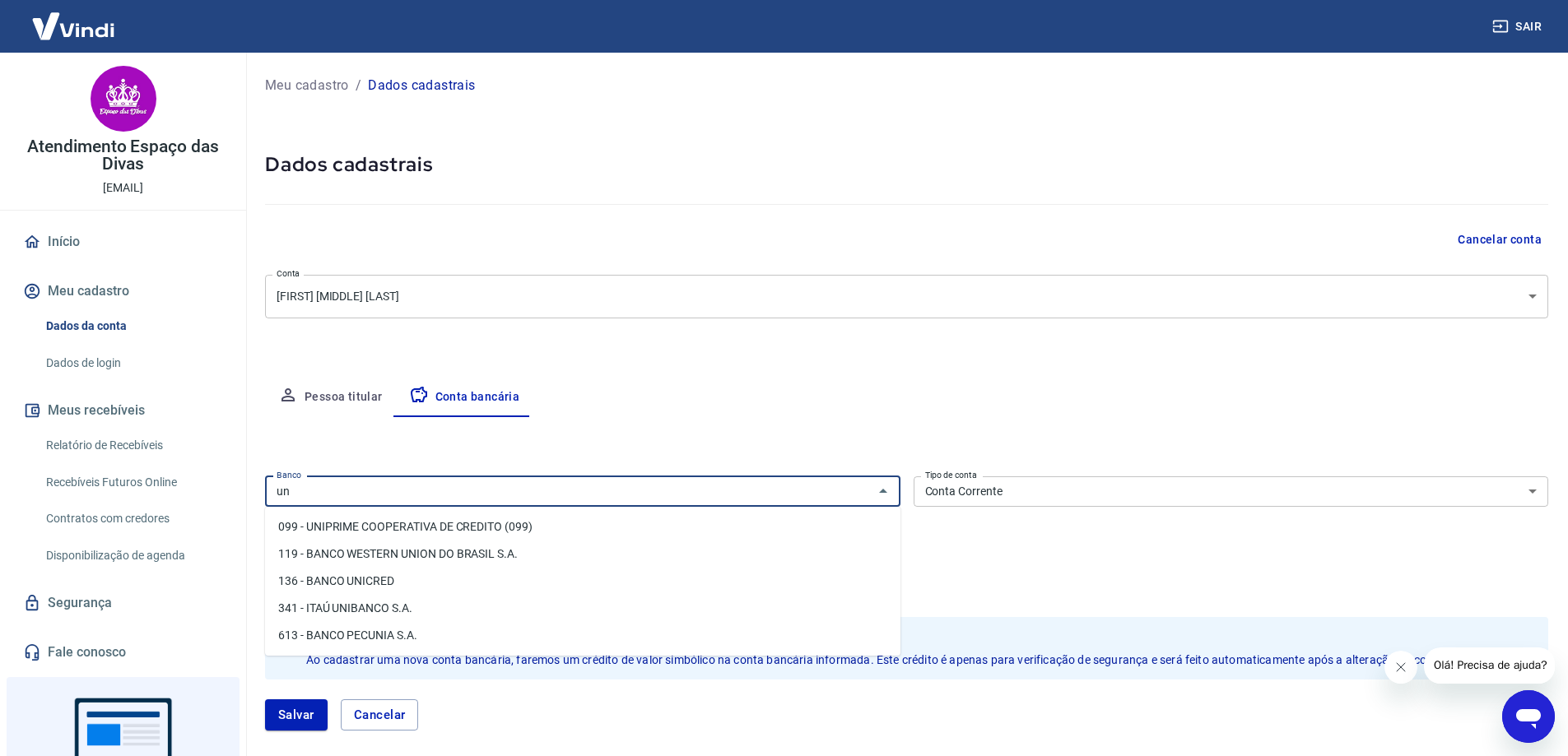 type on "u" 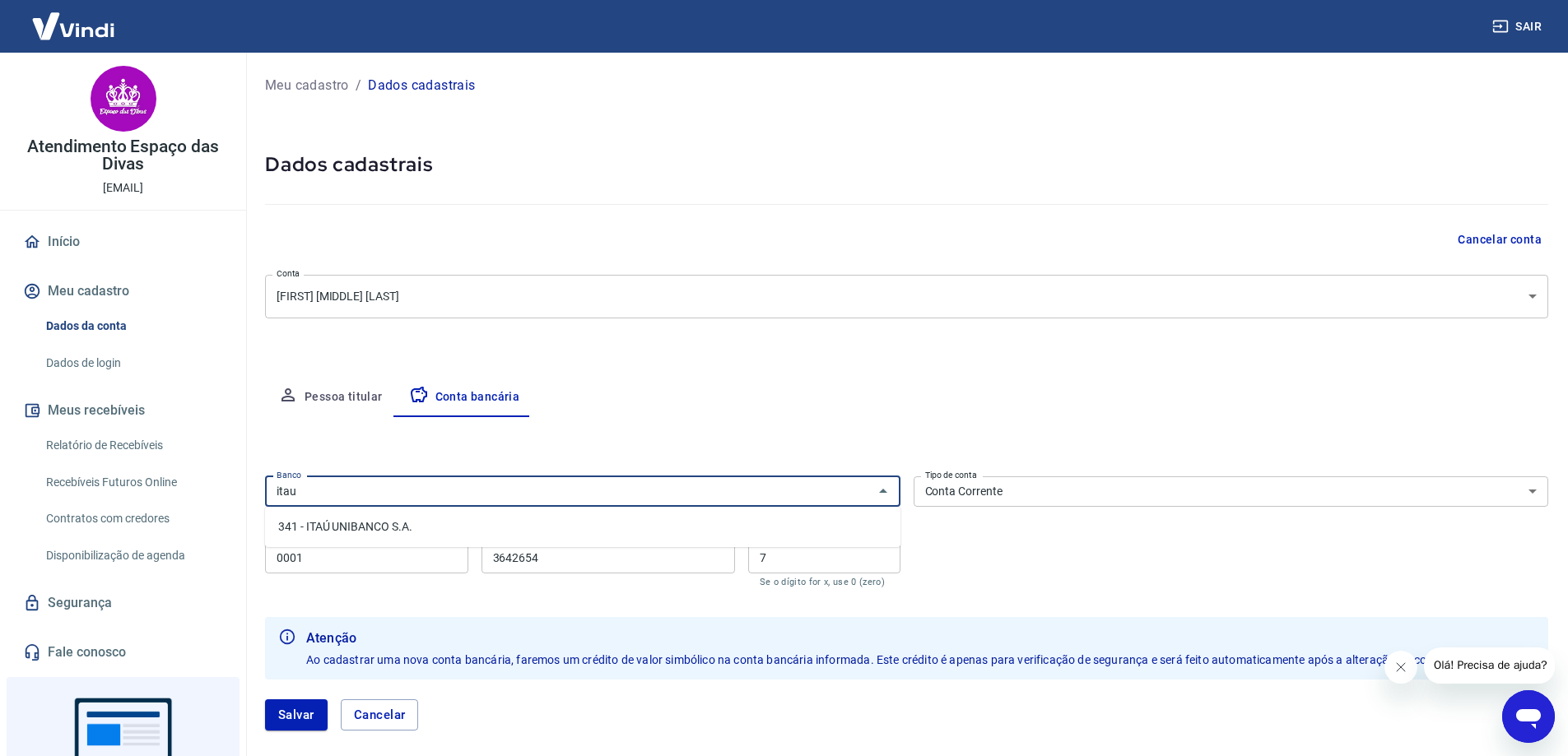 click on "341 - ITAÚ UNIBANCO S.A." at bounding box center [583, 526] 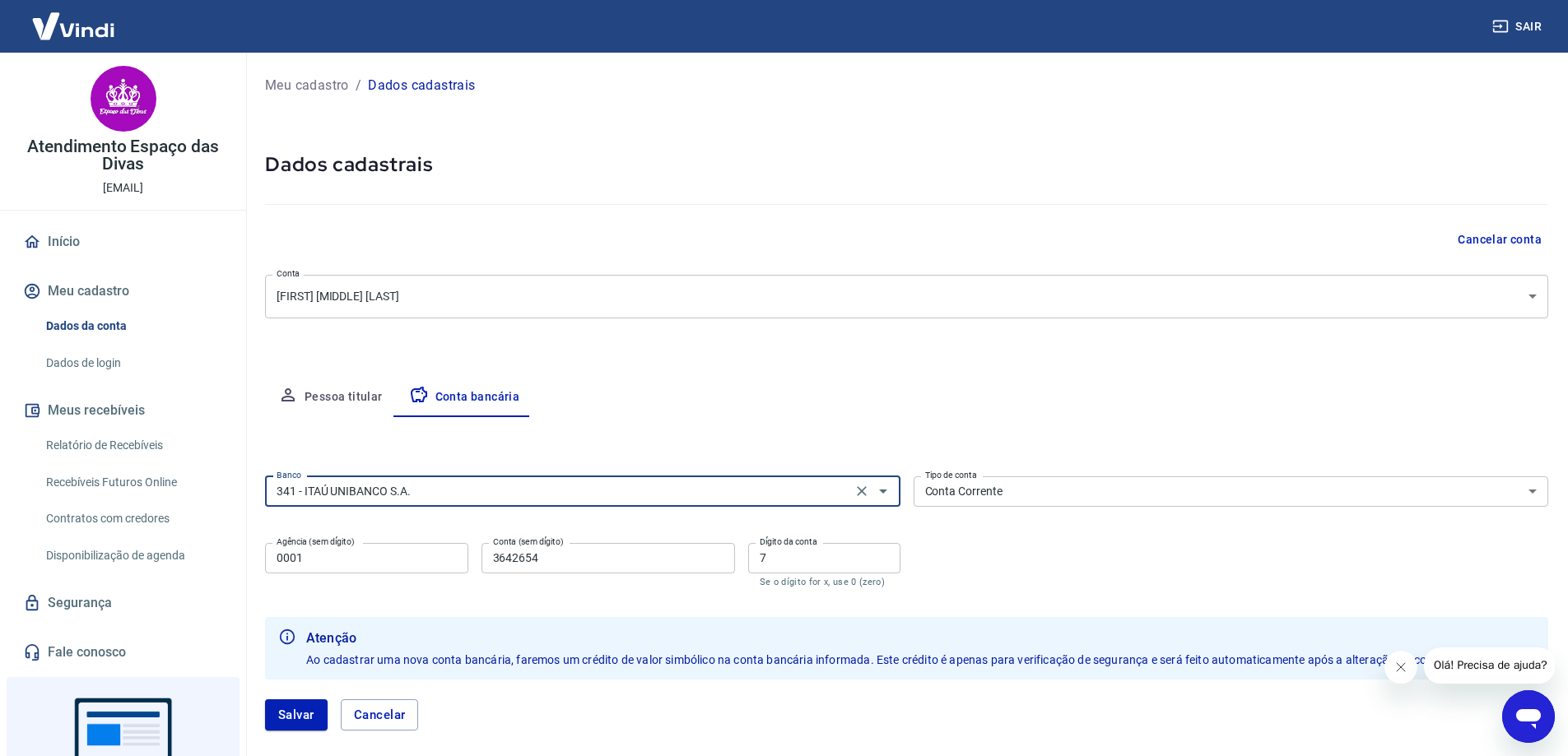 type on "341 - ITAÚ UNIBANCO S.A." 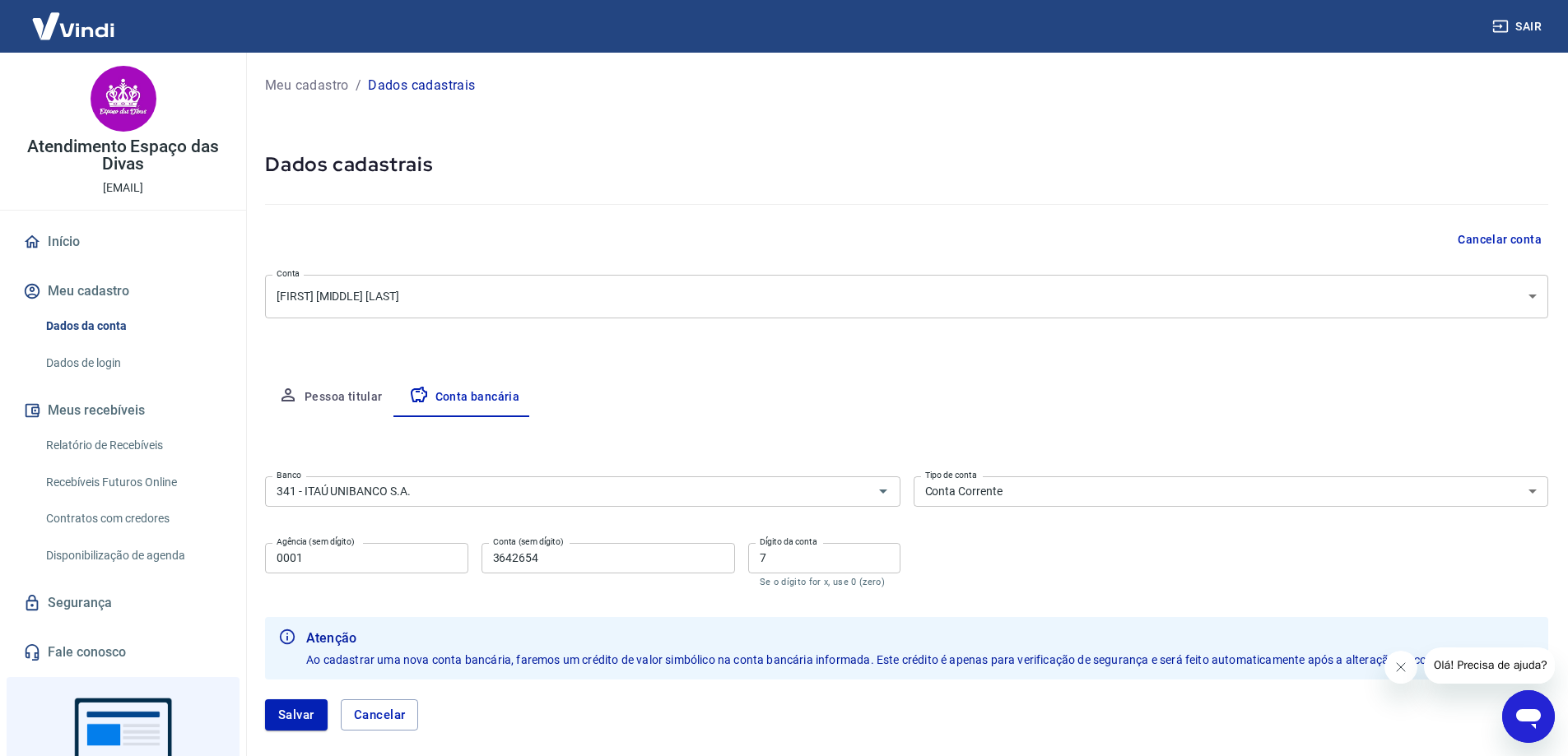 click on "0001" at bounding box center (366, 558) 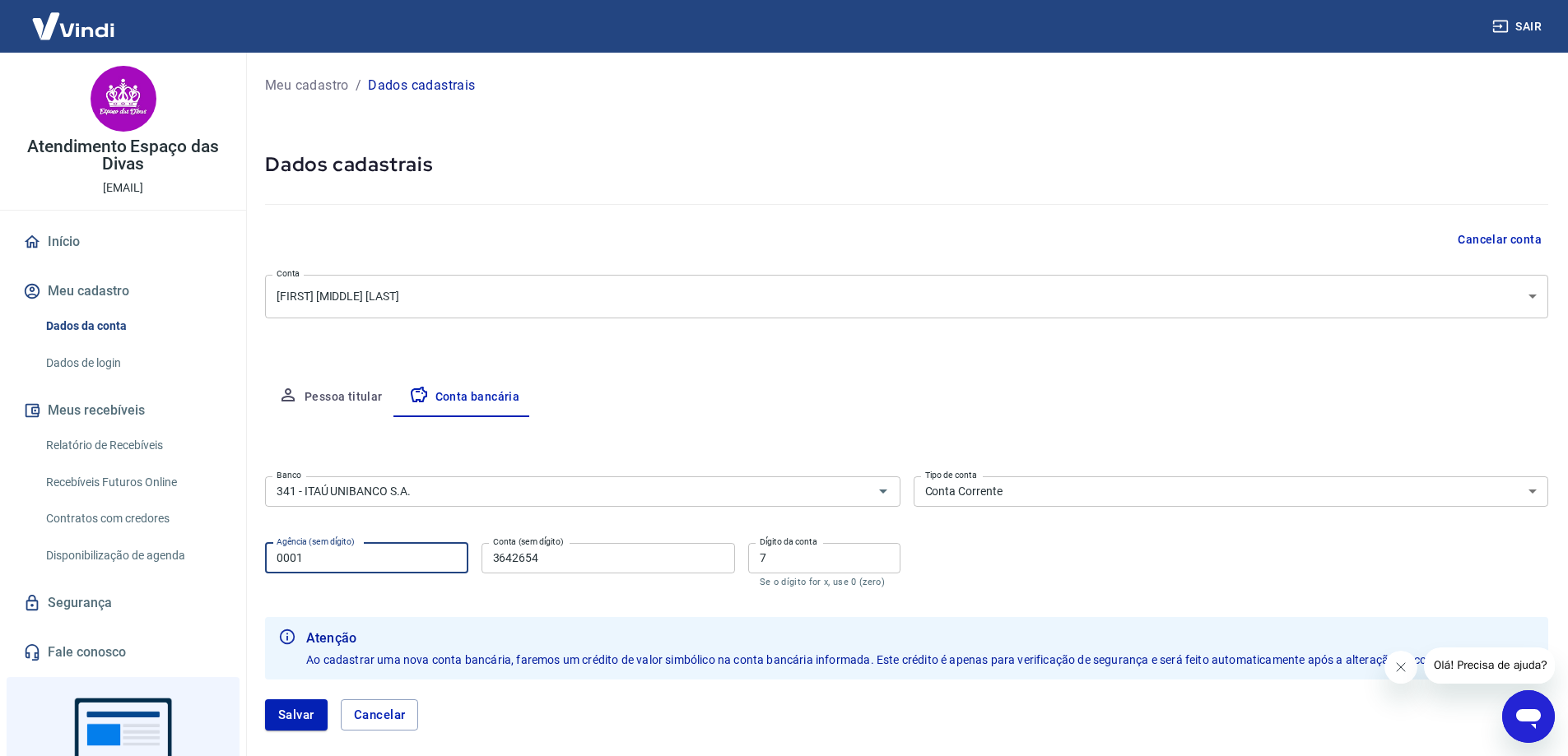 click on "0001" at bounding box center (366, 558) 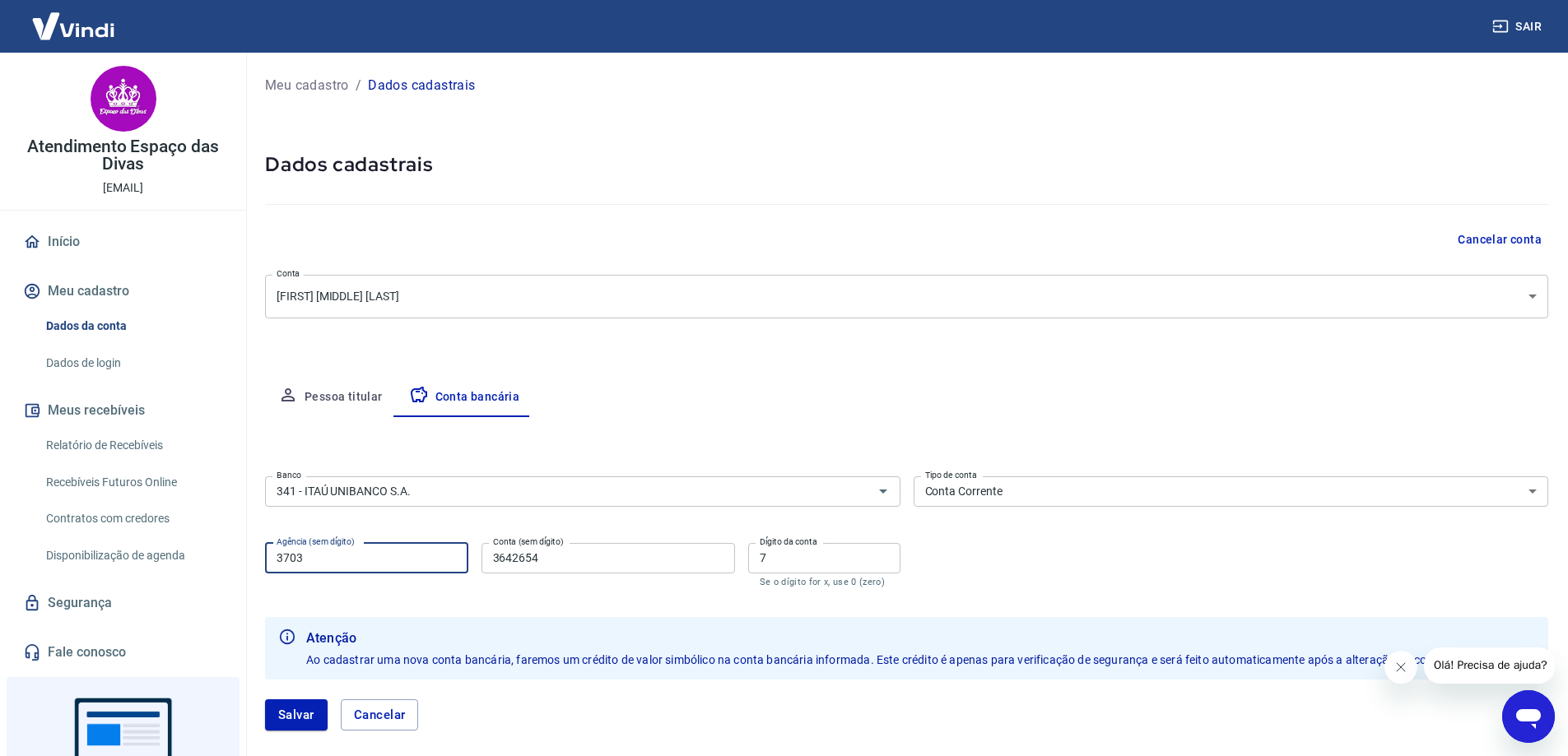 type on "3703" 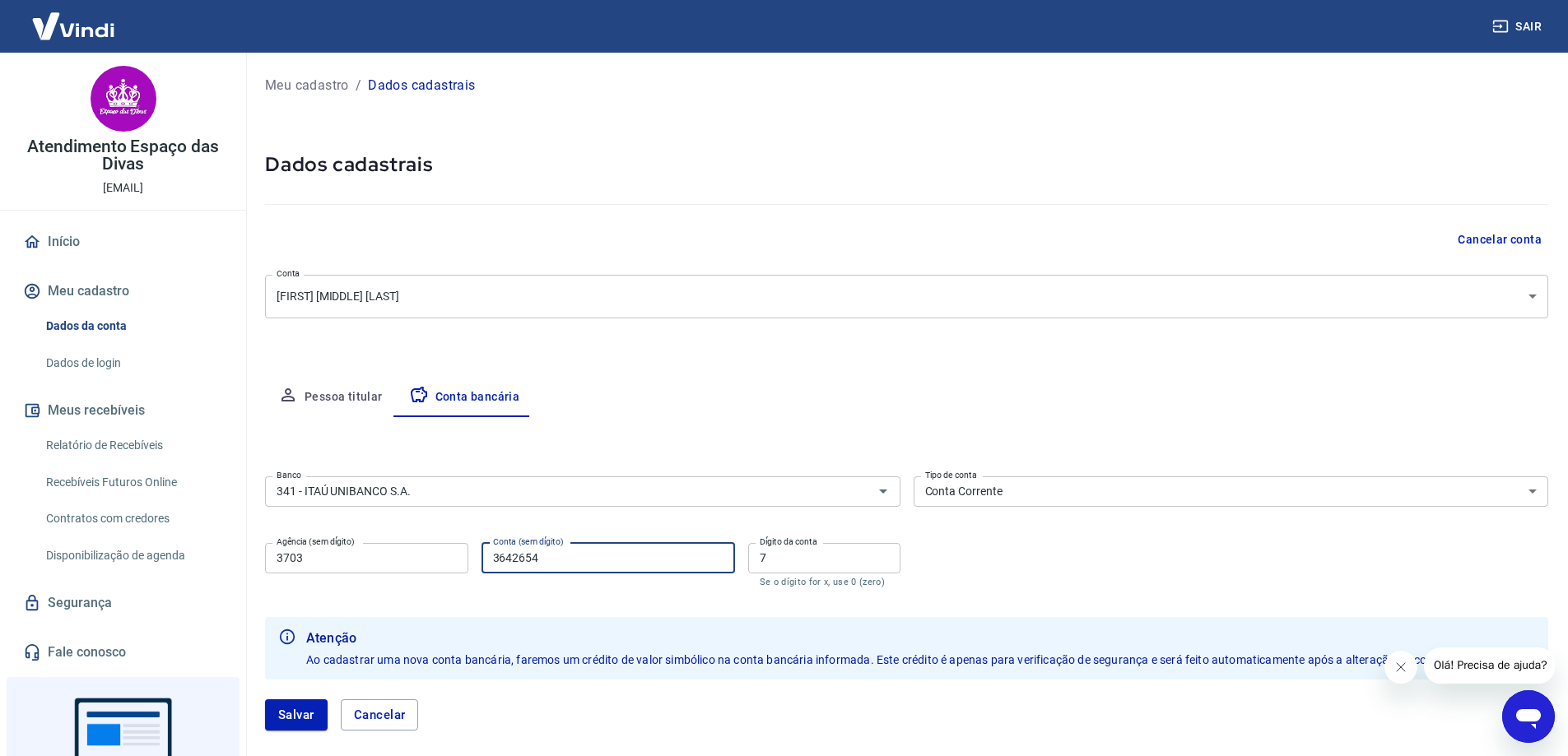 click on "3642654" at bounding box center (608, 558) 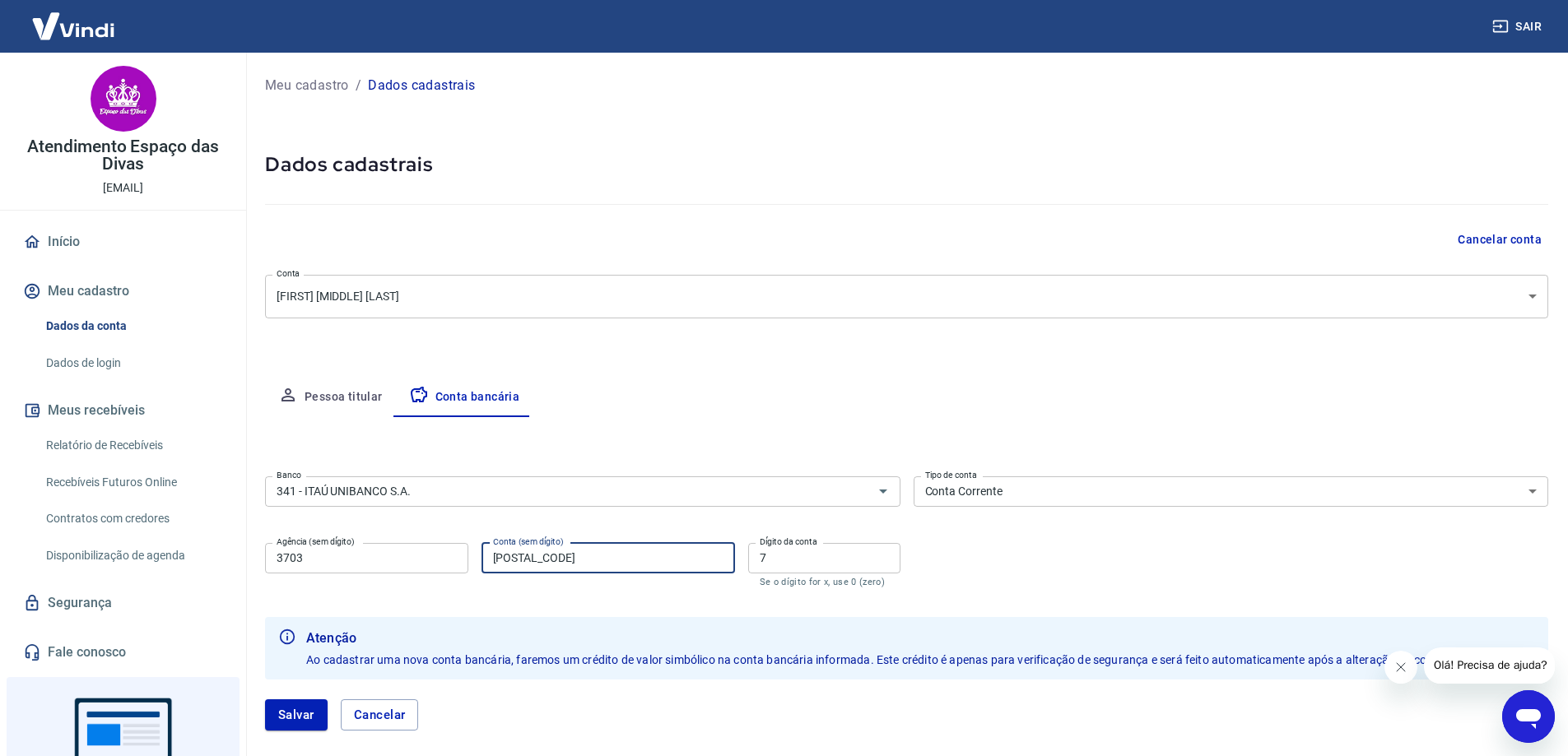 type on "[POSTAL_CODE]" 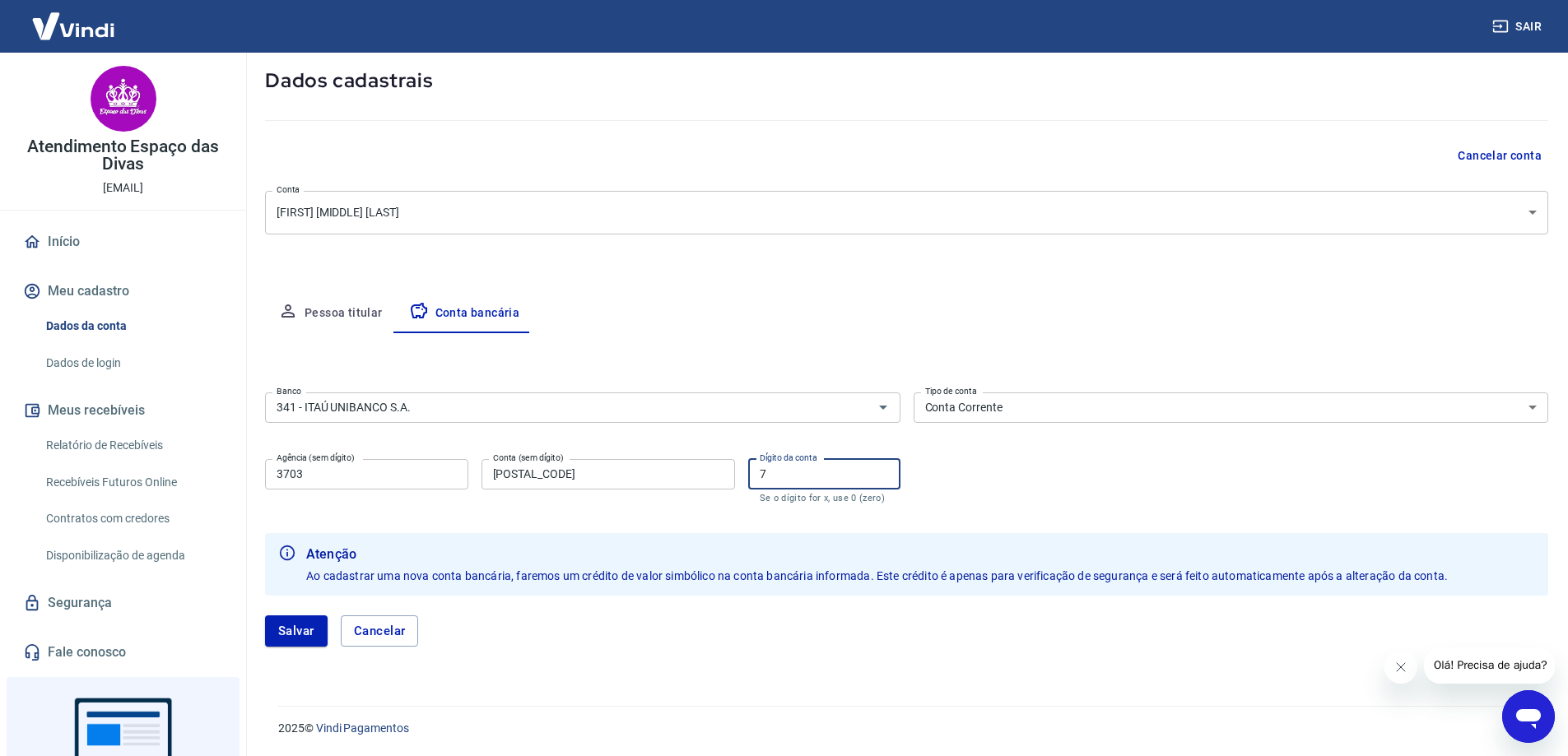 scroll, scrollTop: 85, scrollLeft: 0, axis: vertical 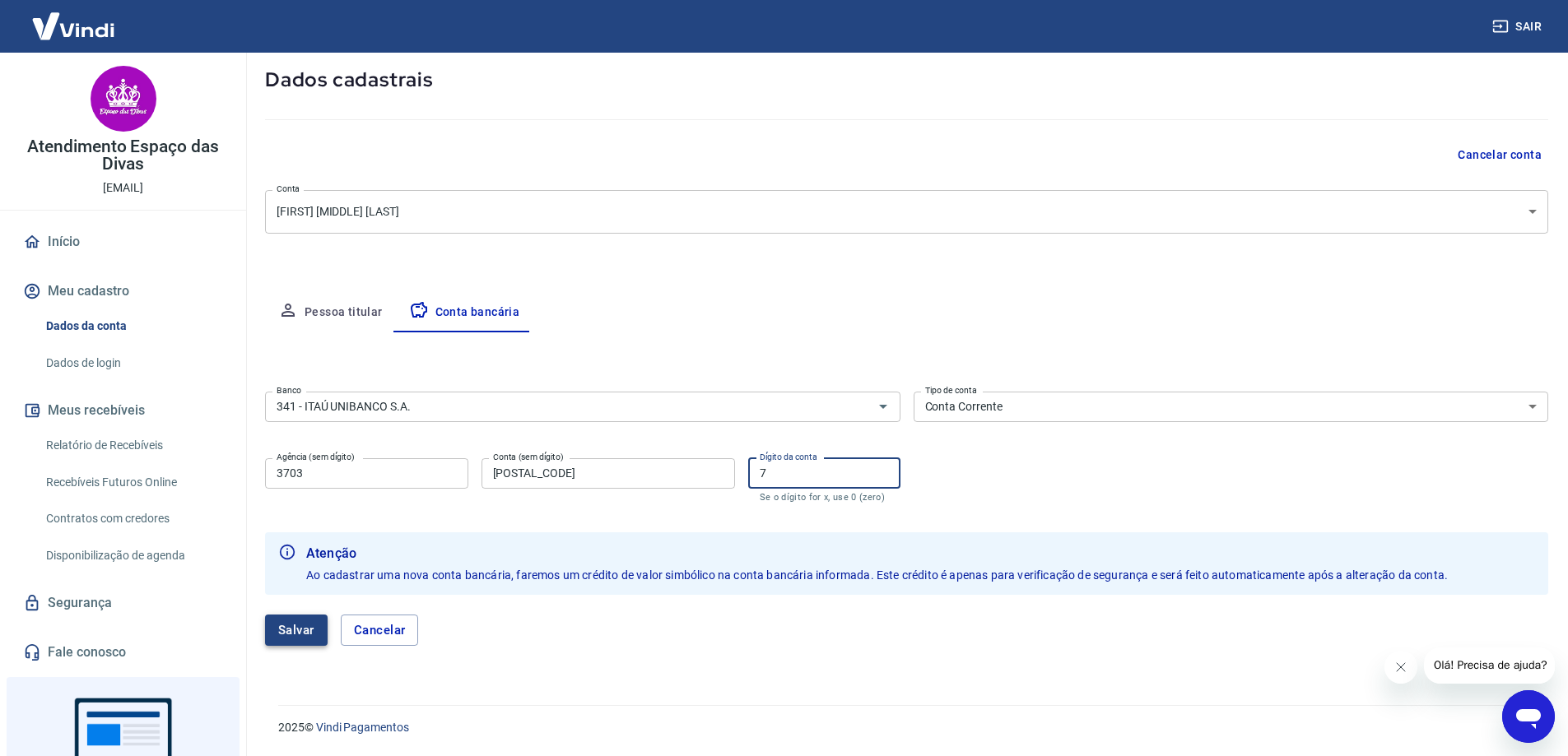 click on "Salvar" at bounding box center [296, 630] 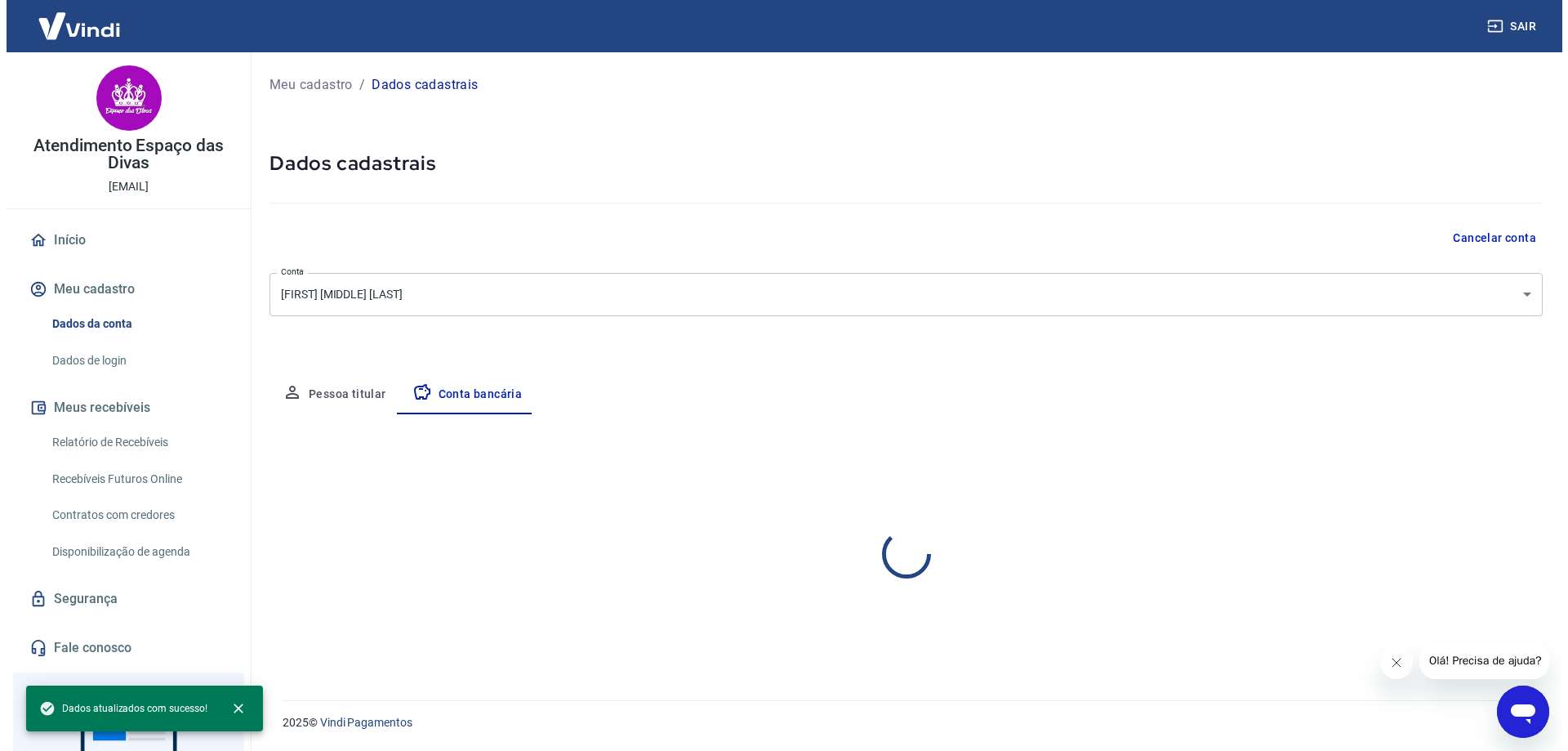 scroll, scrollTop: 0, scrollLeft: 0, axis: both 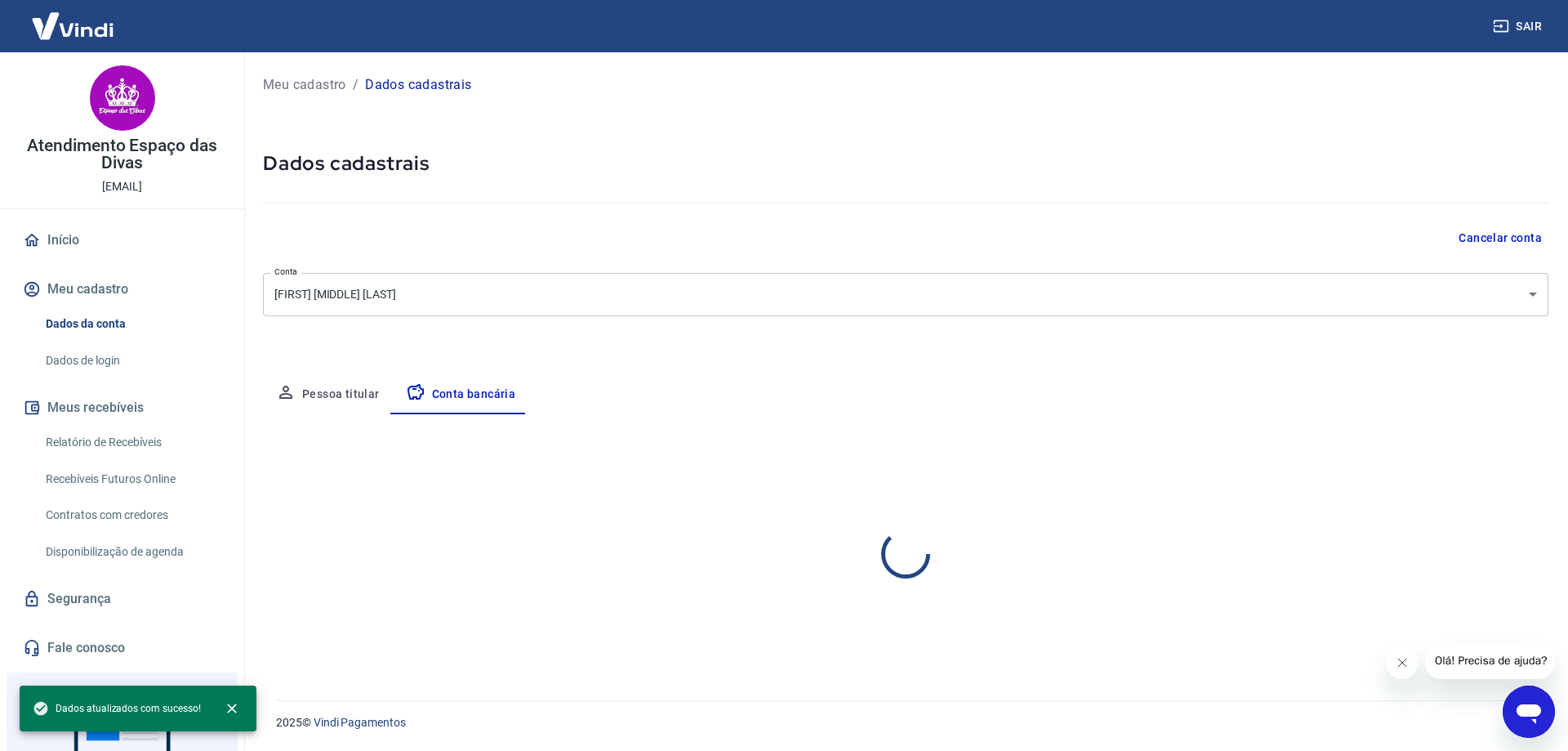 select on "1" 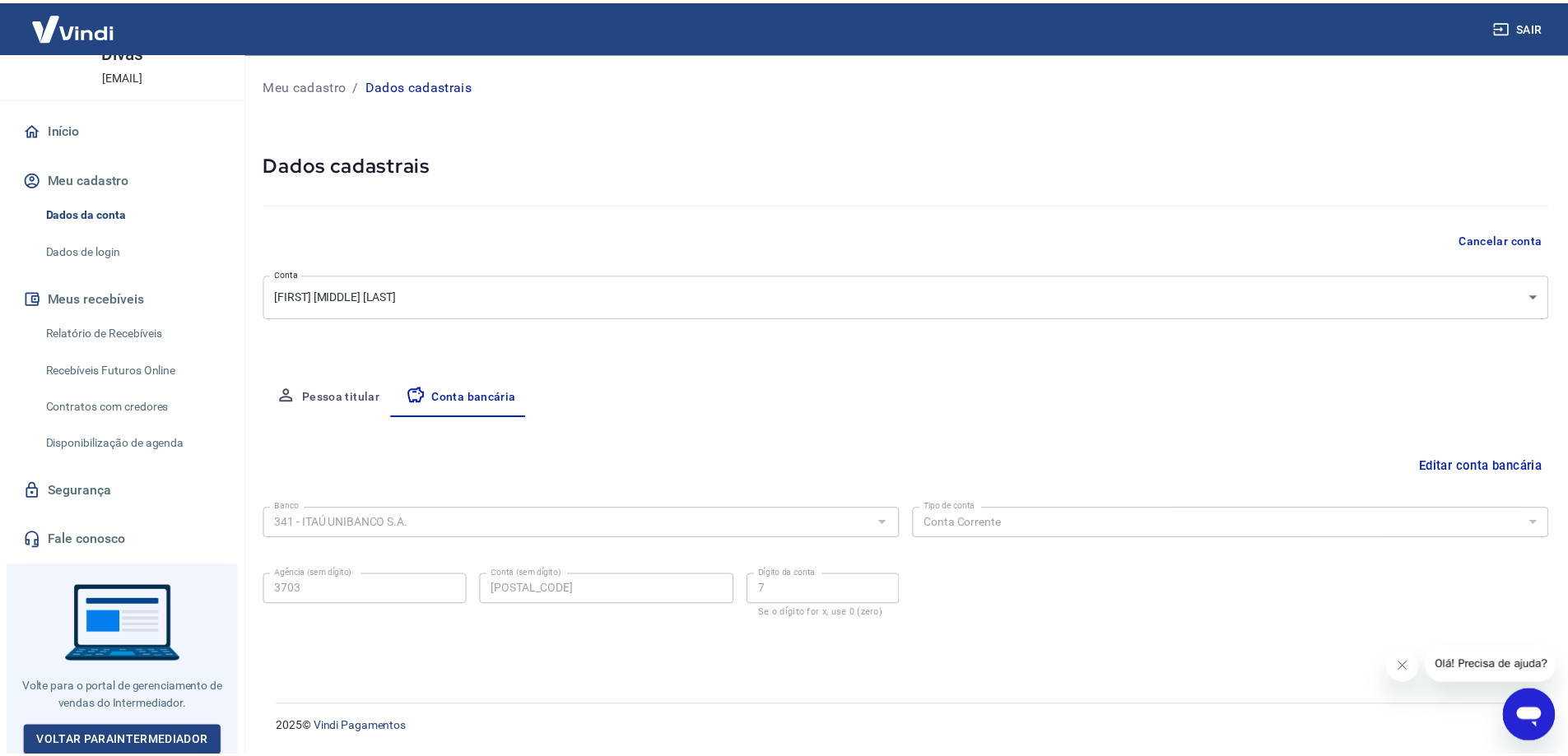 scroll, scrollTop: 114, scrollLeft: 0, axis: vertical 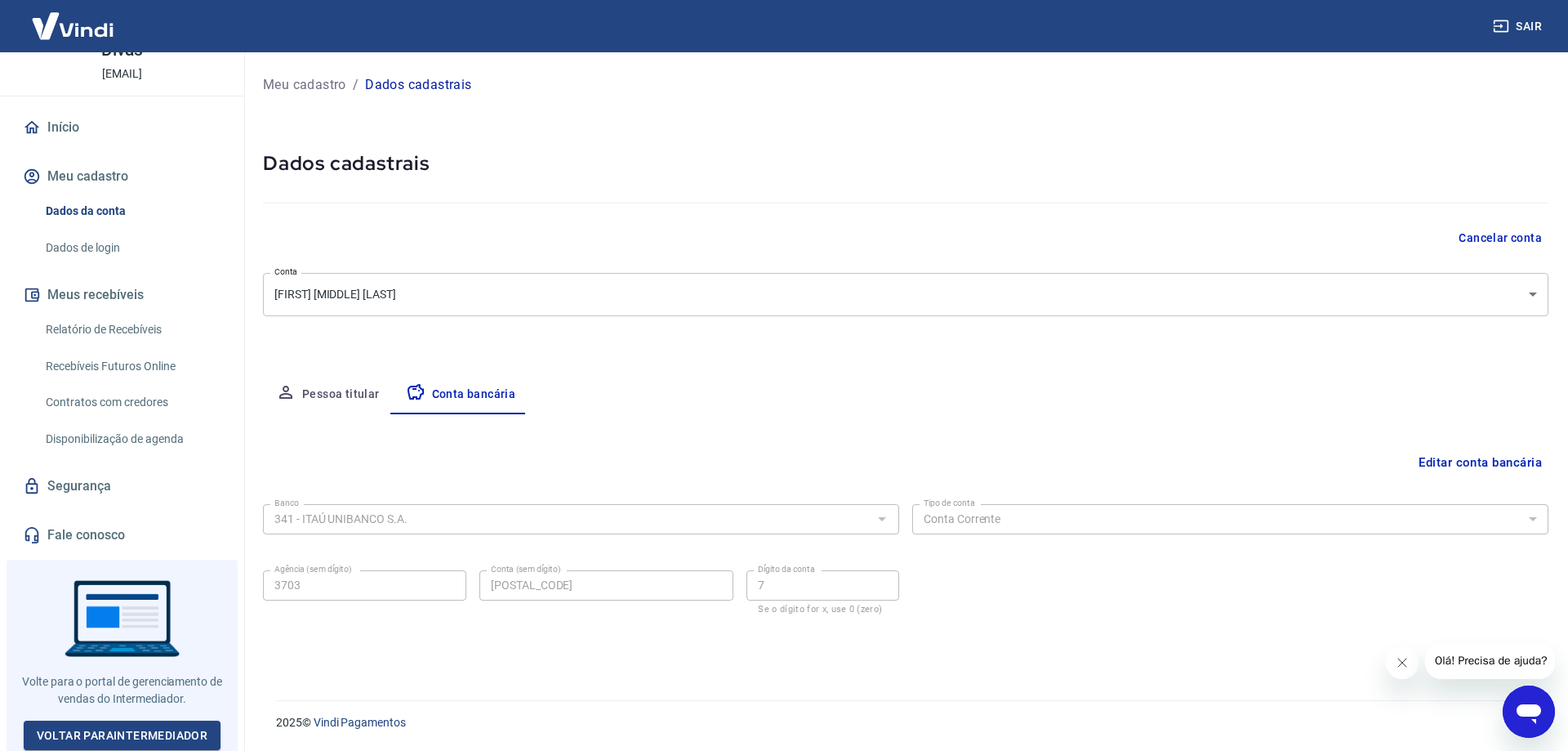 click on "Dados da conta" at bounding box center (131, 211) 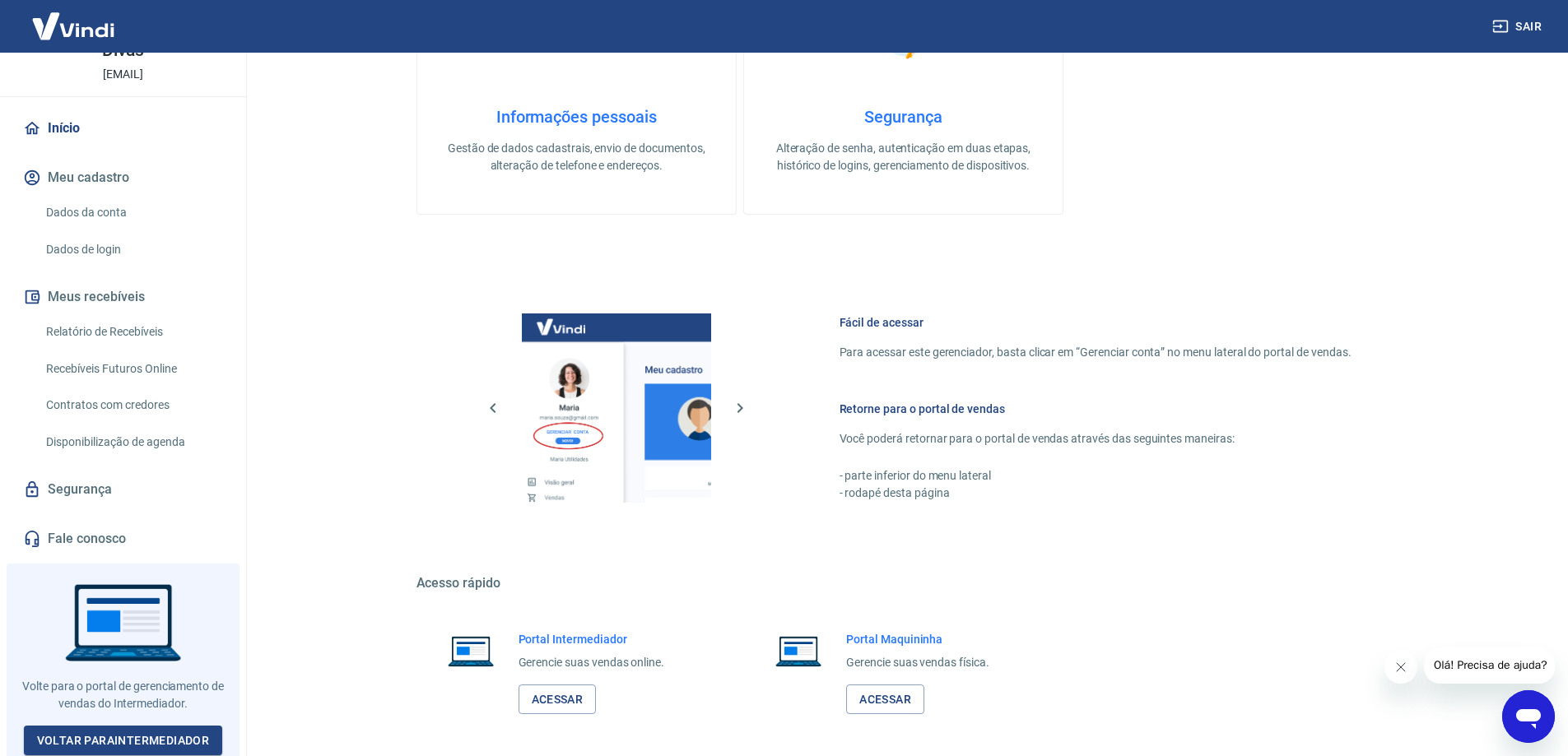 scroll, scrollTop: 572, scrollLeft: 0, axis: vertical 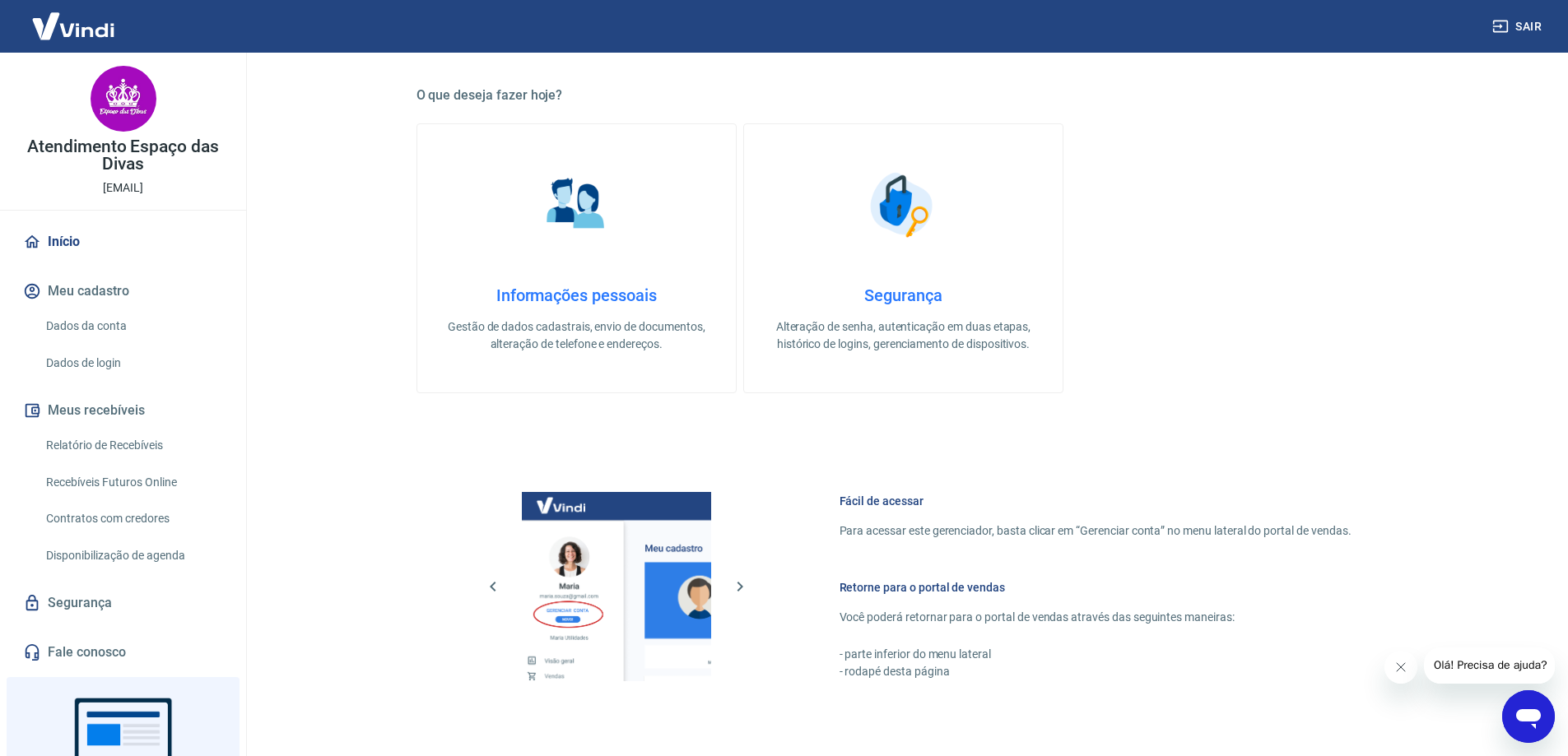 click at bounding box center [73, 26] 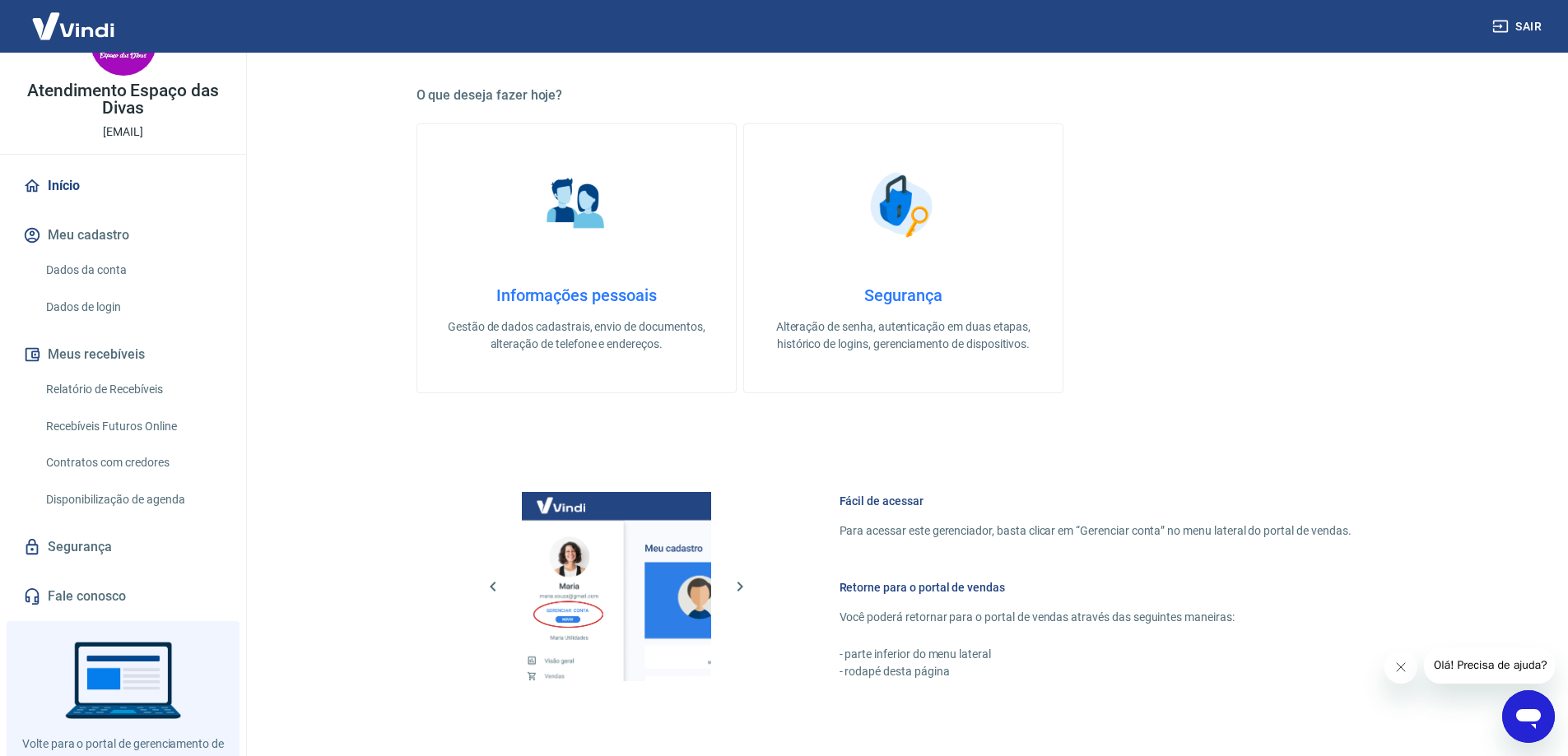 scroll, scrollTop: 114, scrollLeft: 0, axis: vertical 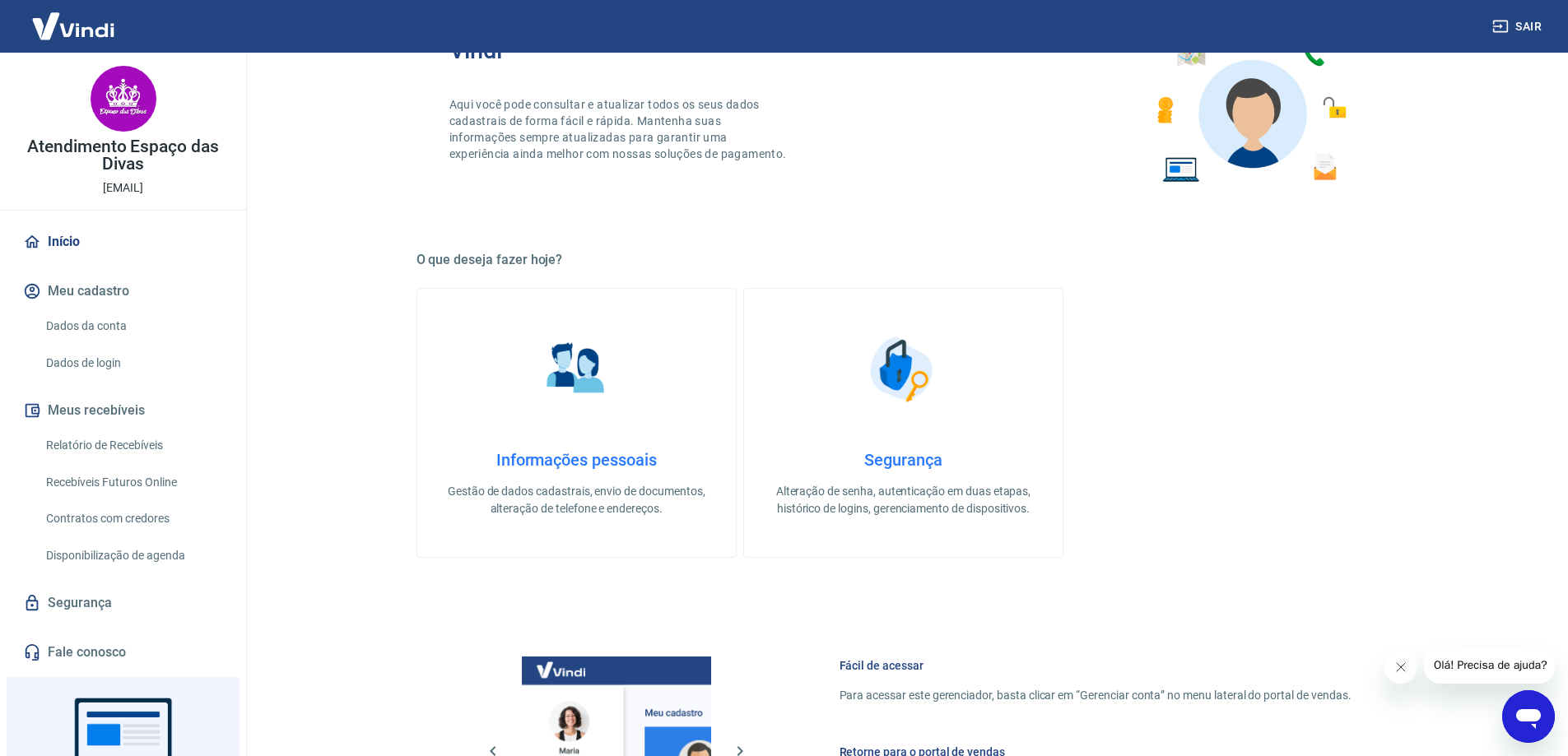 click on "Dados da conta" at bounding box center (133, 326) 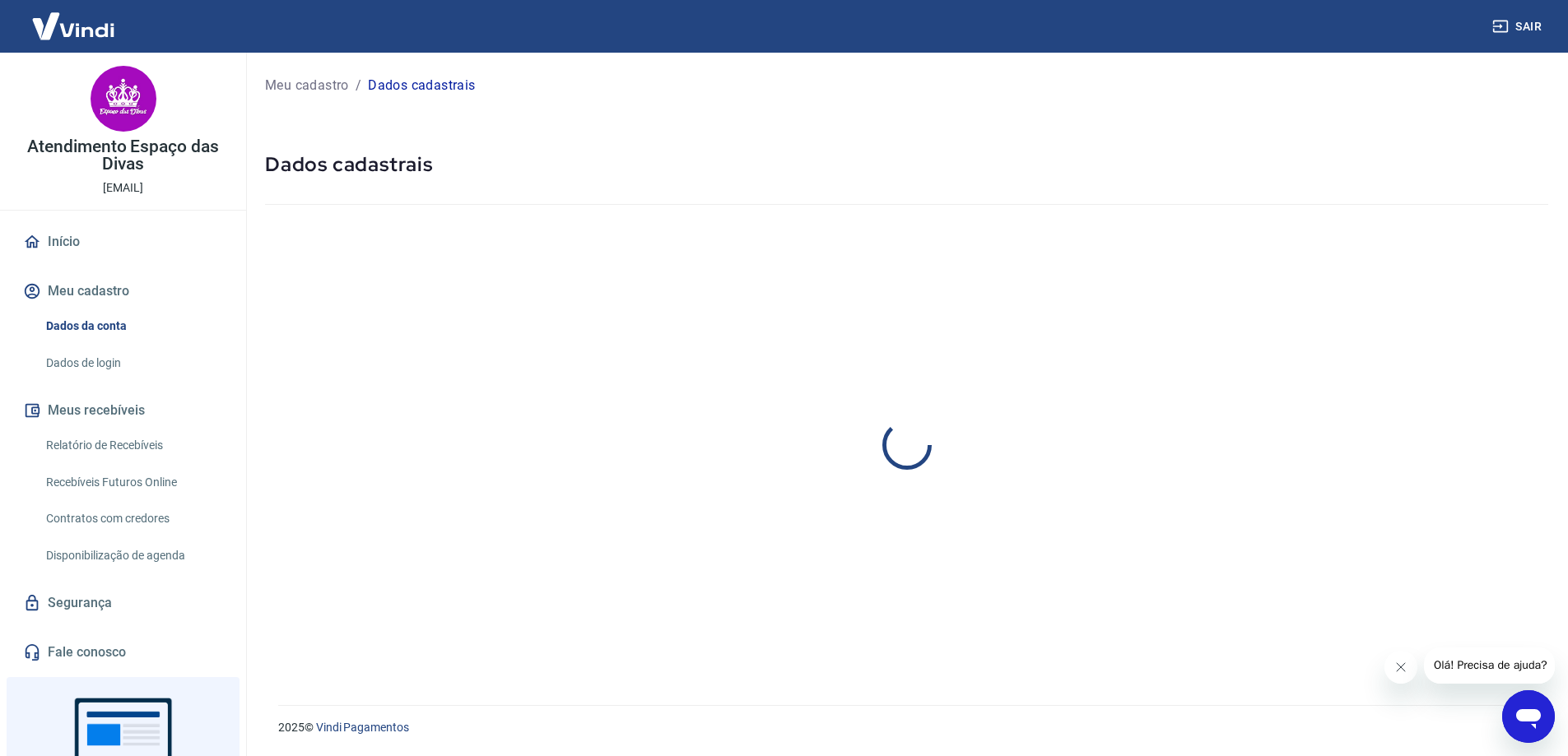 scroll, scrollTop: 0, scrollLeft: 0, axis: both 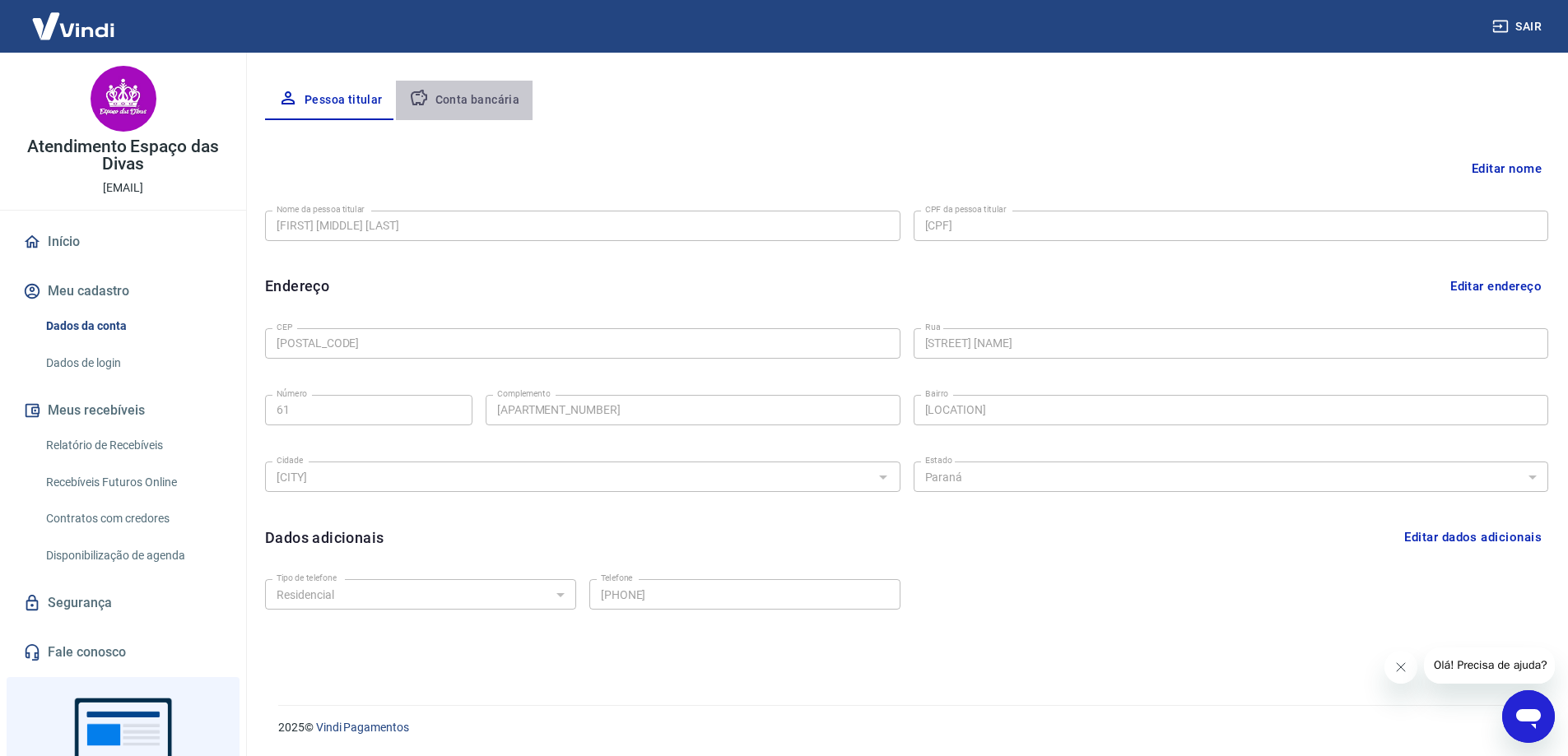 click on "Conta bancária" at bounding box center [464, 100] 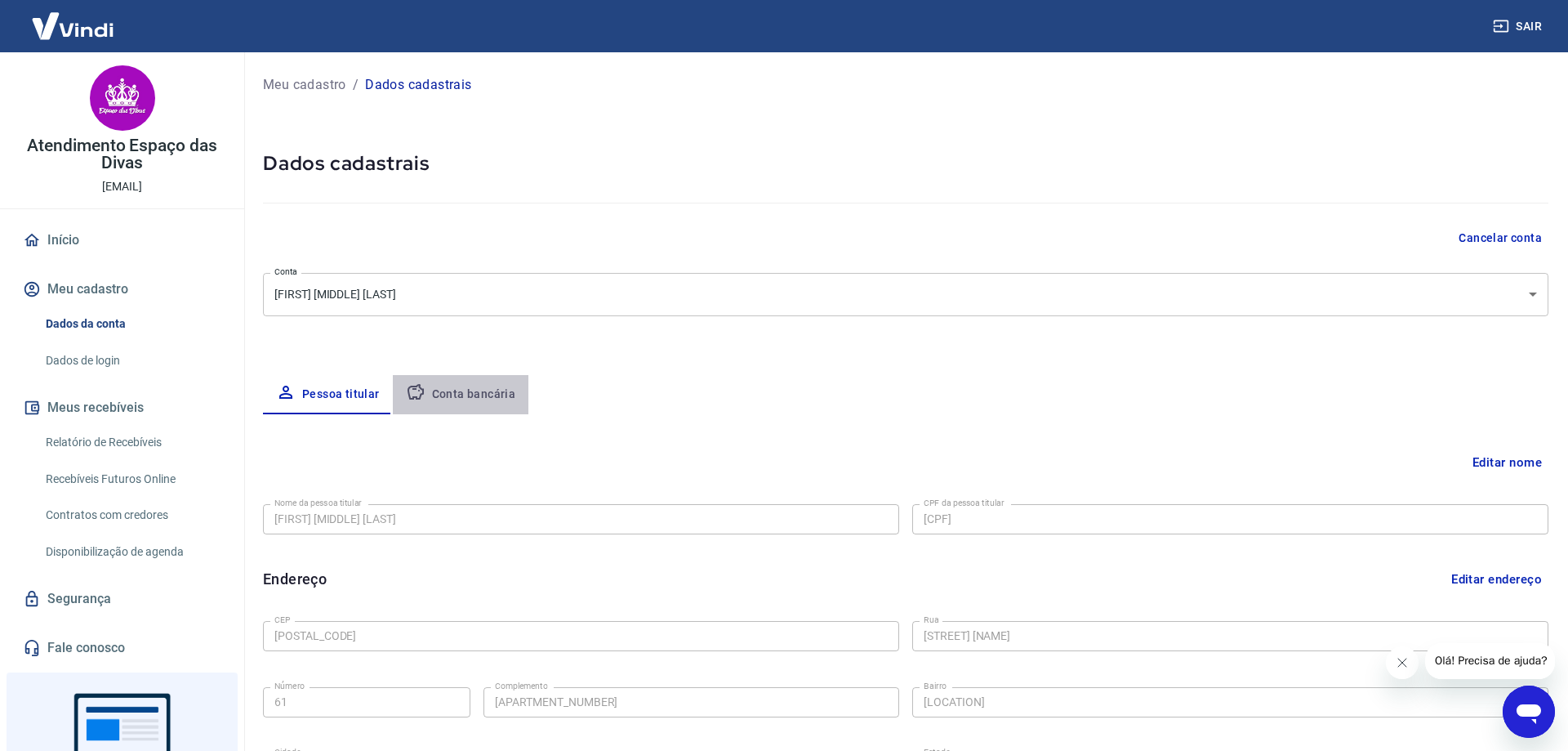 select on "1" 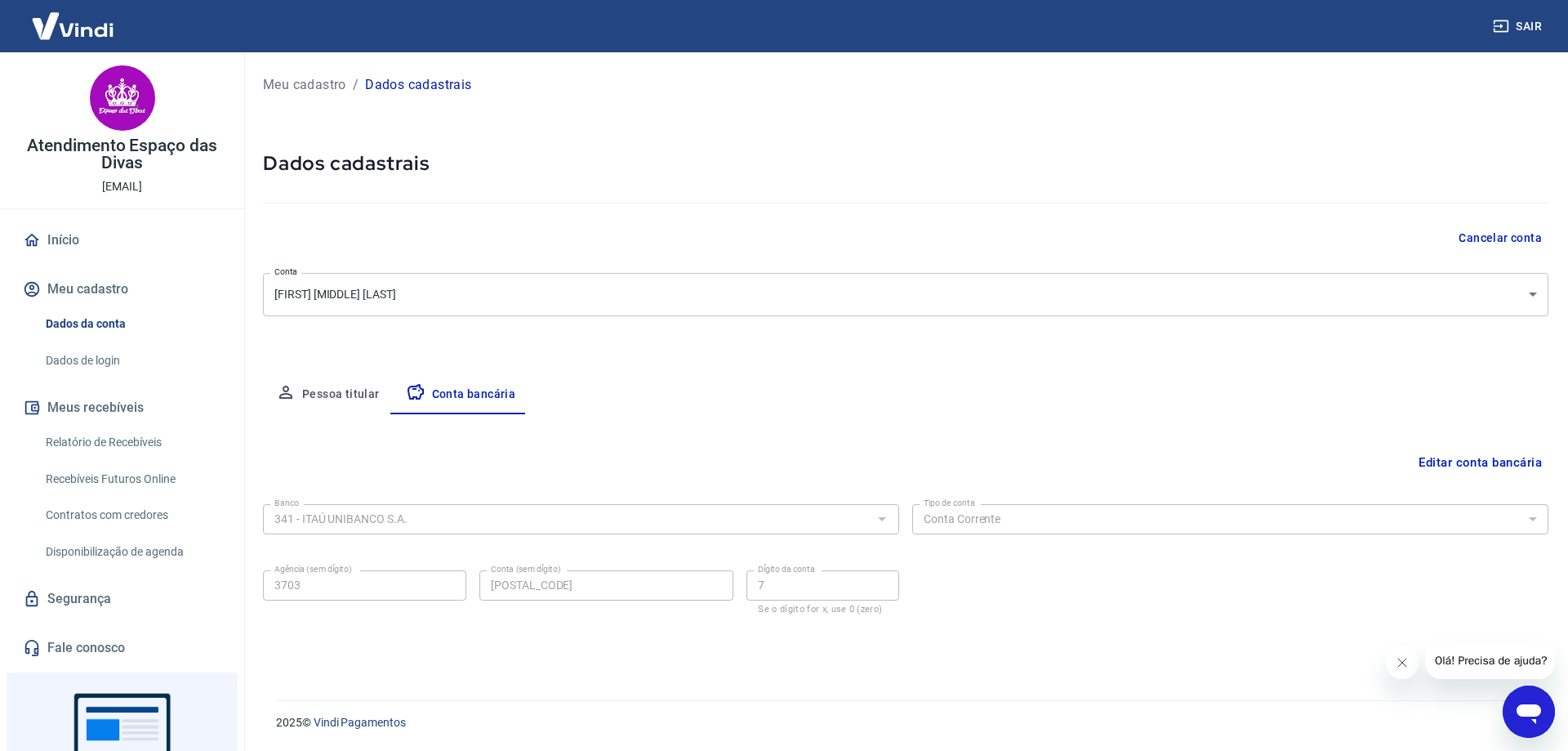 click at bounding box center (73, 25) 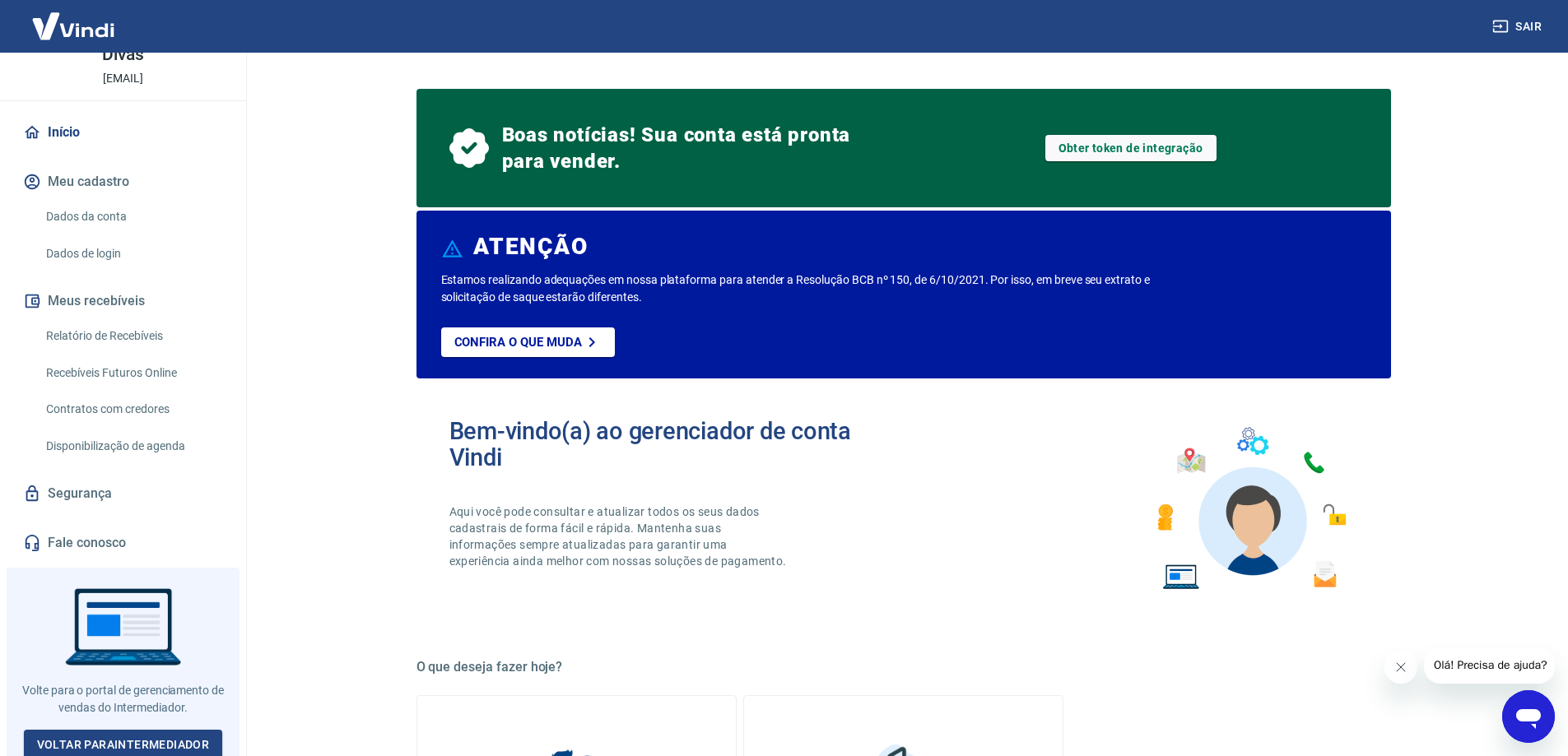 scroll, scrollTop: 114, scrollLeft: 0, axis: vertical 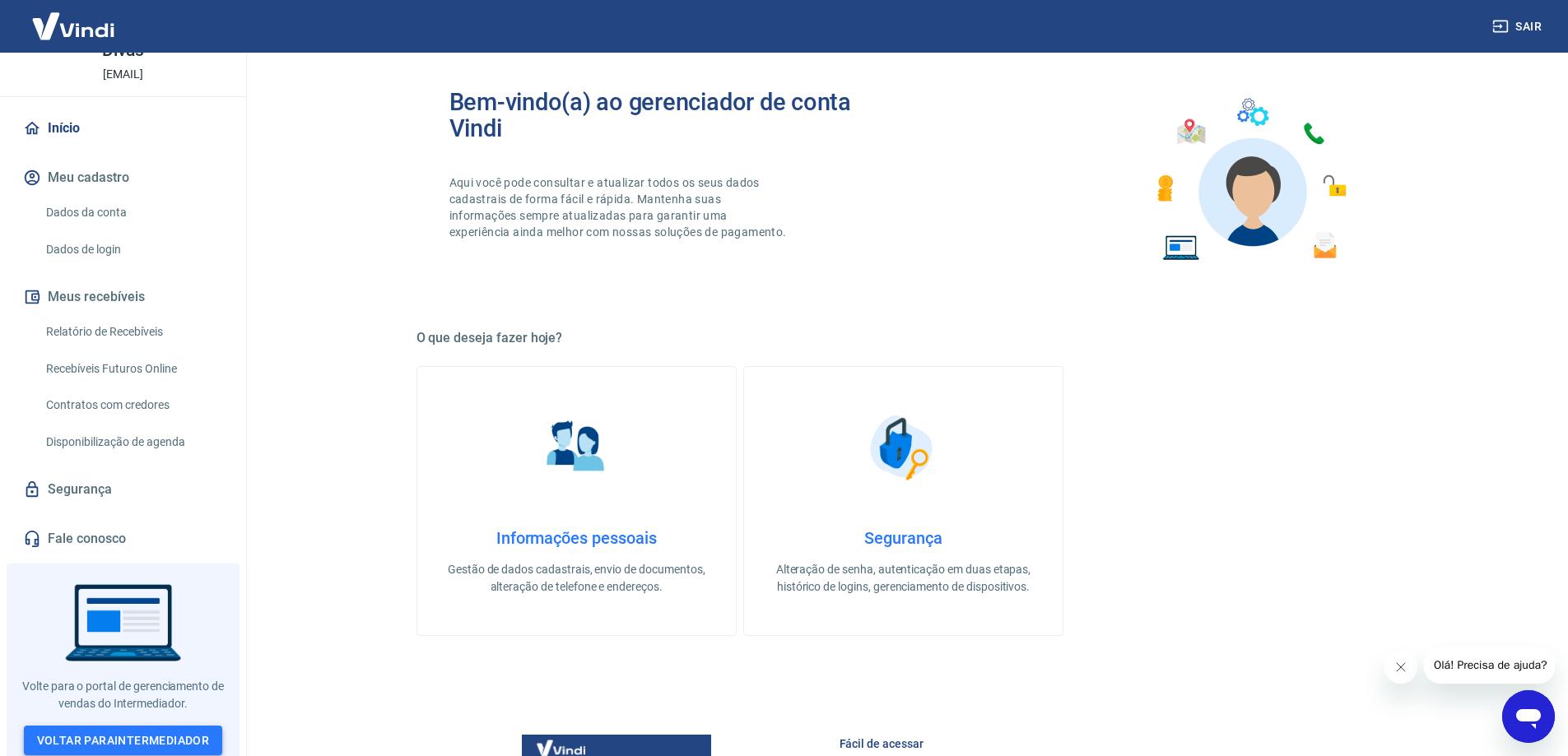 click on "Voltar para  Intermediador" at bounding box center (123, 740) 